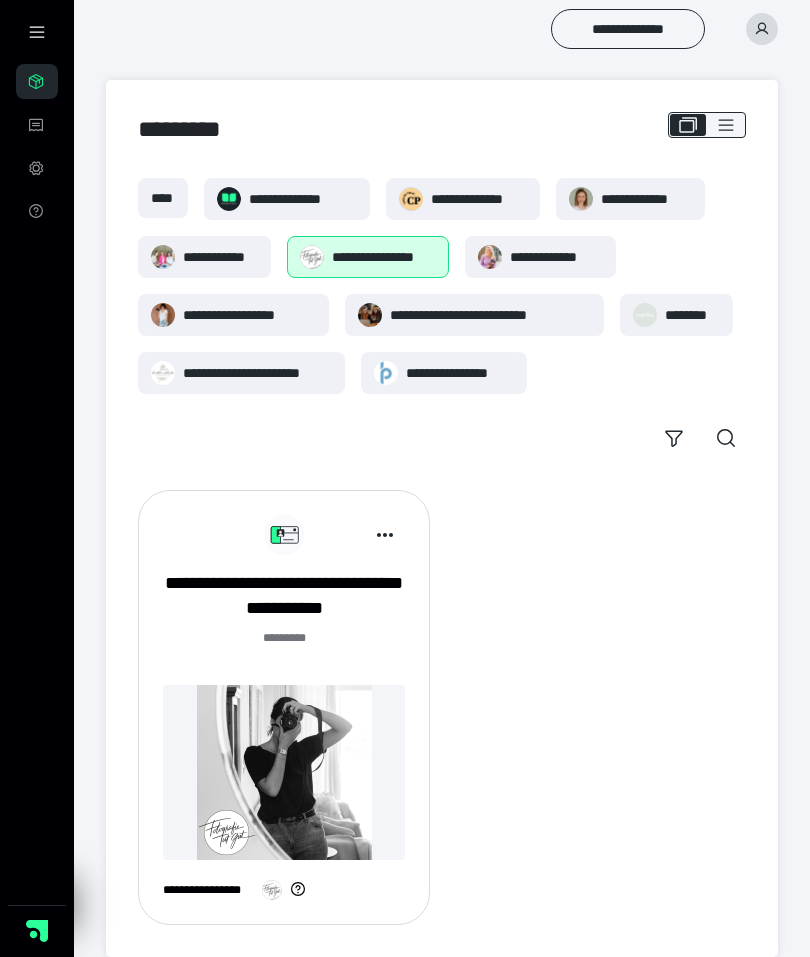 scroll, scrollTop: 0, scrollLeft: 0, axis: both 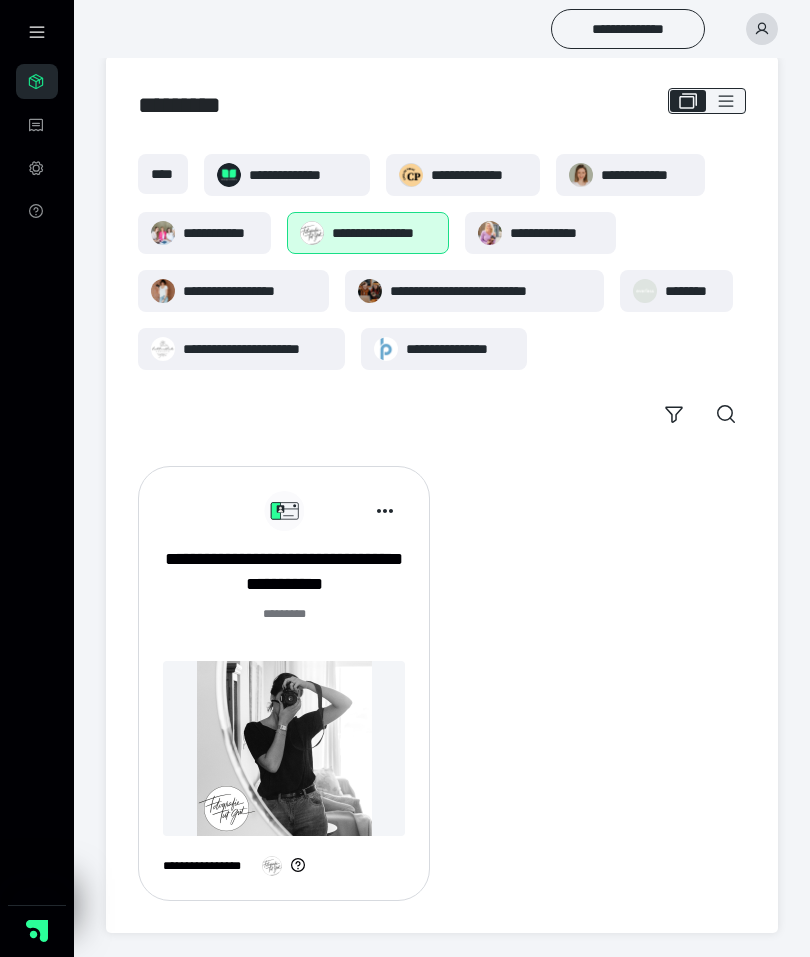 click on "**********" at bounding box center (284, 572) 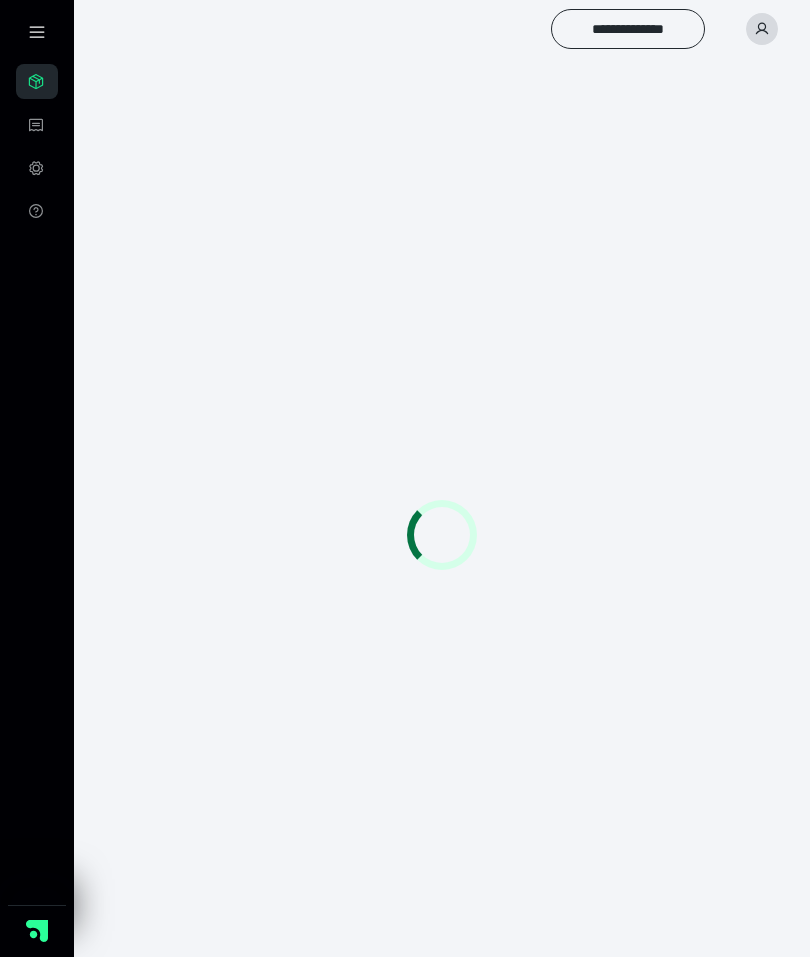 scroll, scrollTop: 0, scrollLeft: 0, axis: both 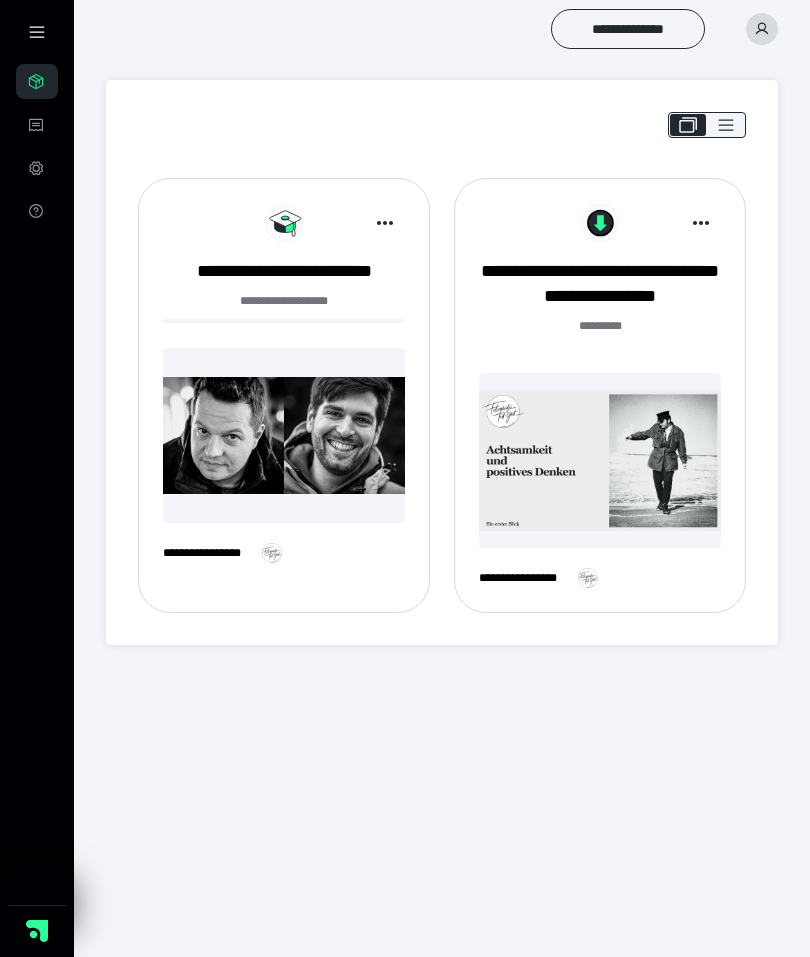 click at bounding box center [37, 32] 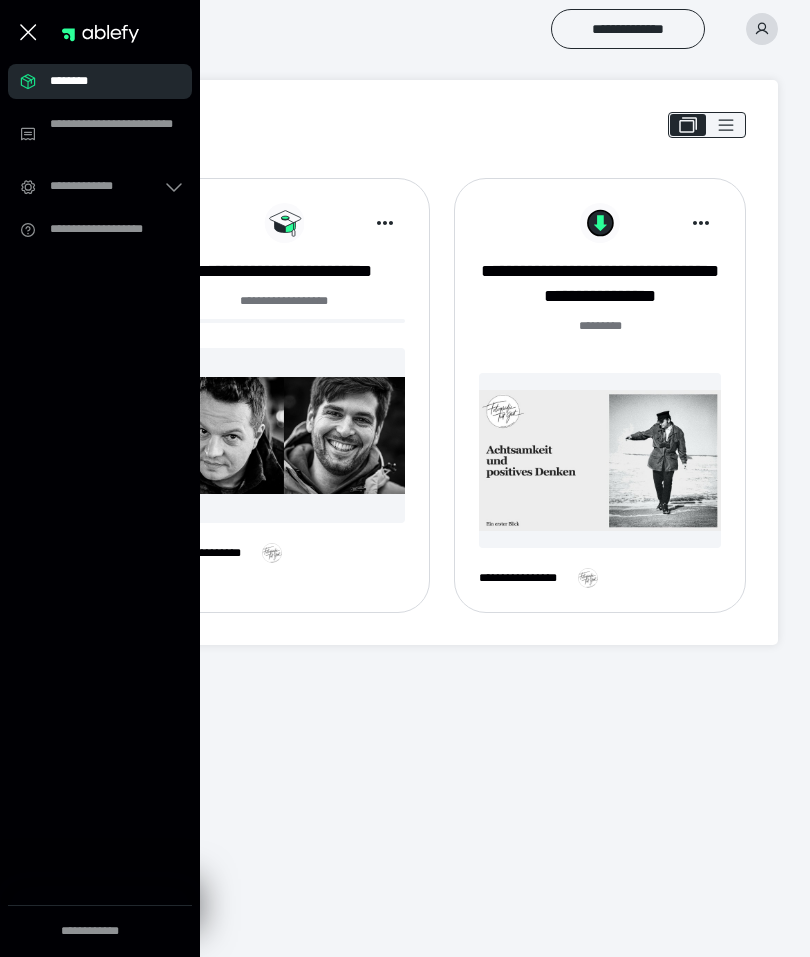 click 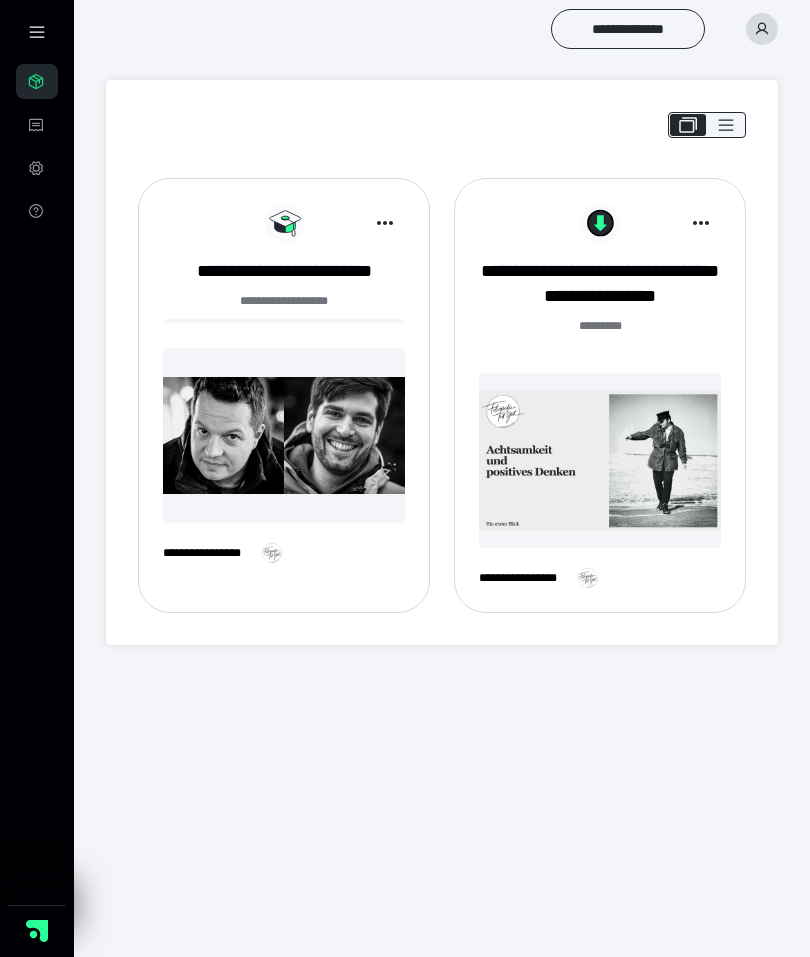 click 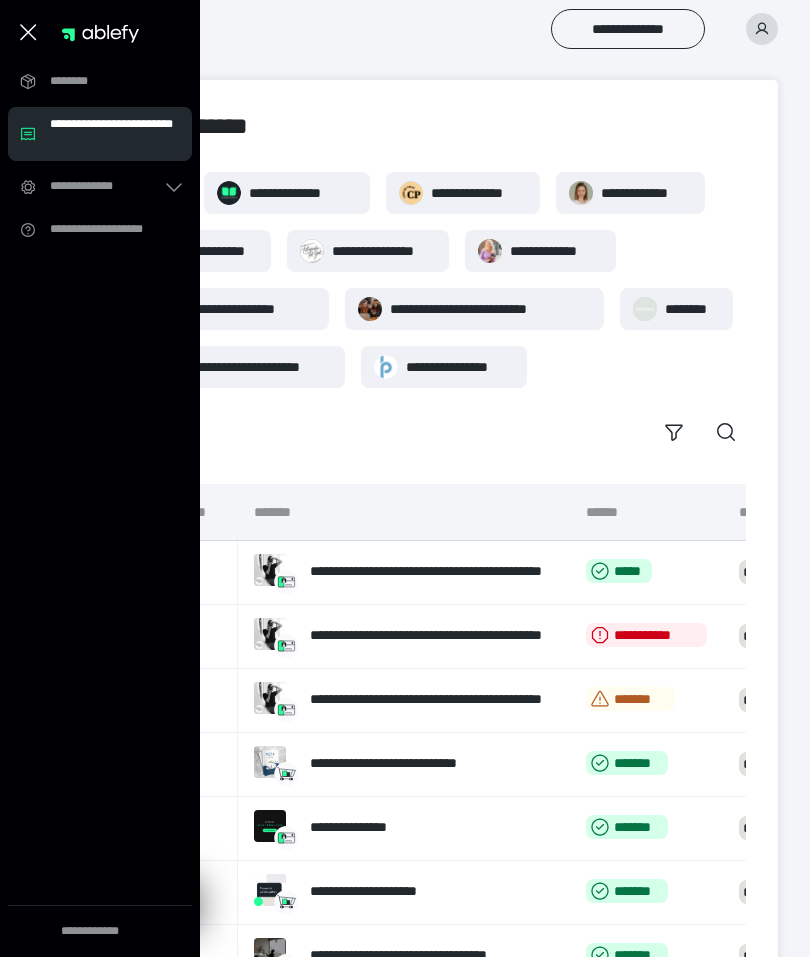 click 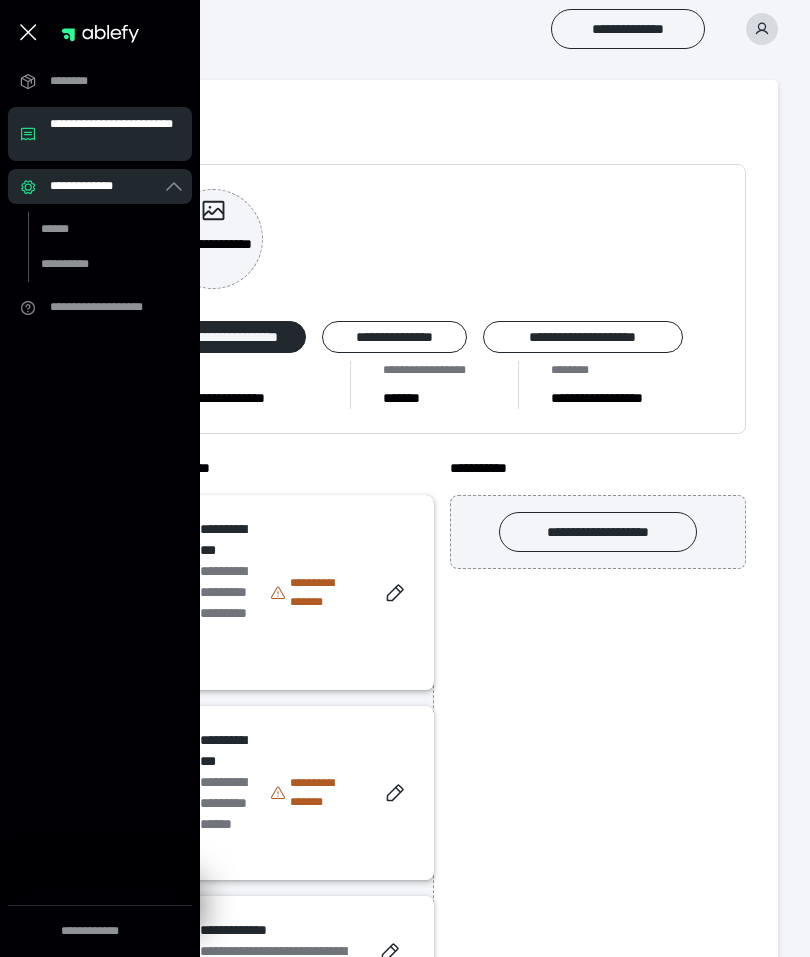 click on "**********" at bounding box center (106, 307) 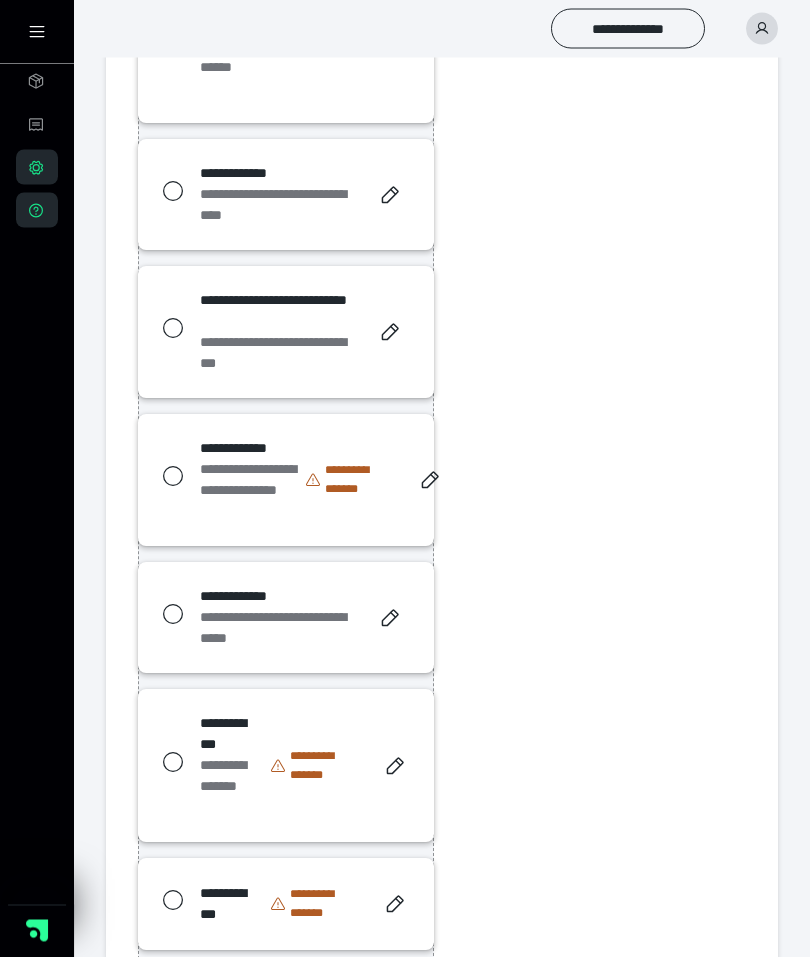 scroll, scrollTop: 757, scrollLeft: 0, axis: vertical 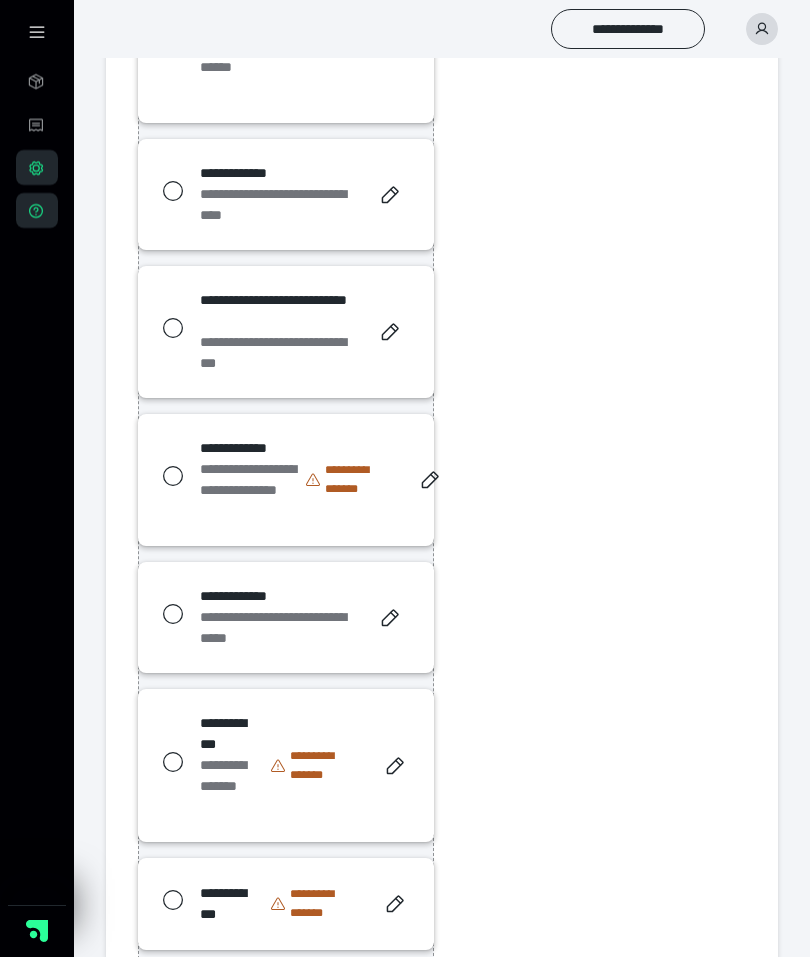click on "**********" at bounding box center [286, 904] 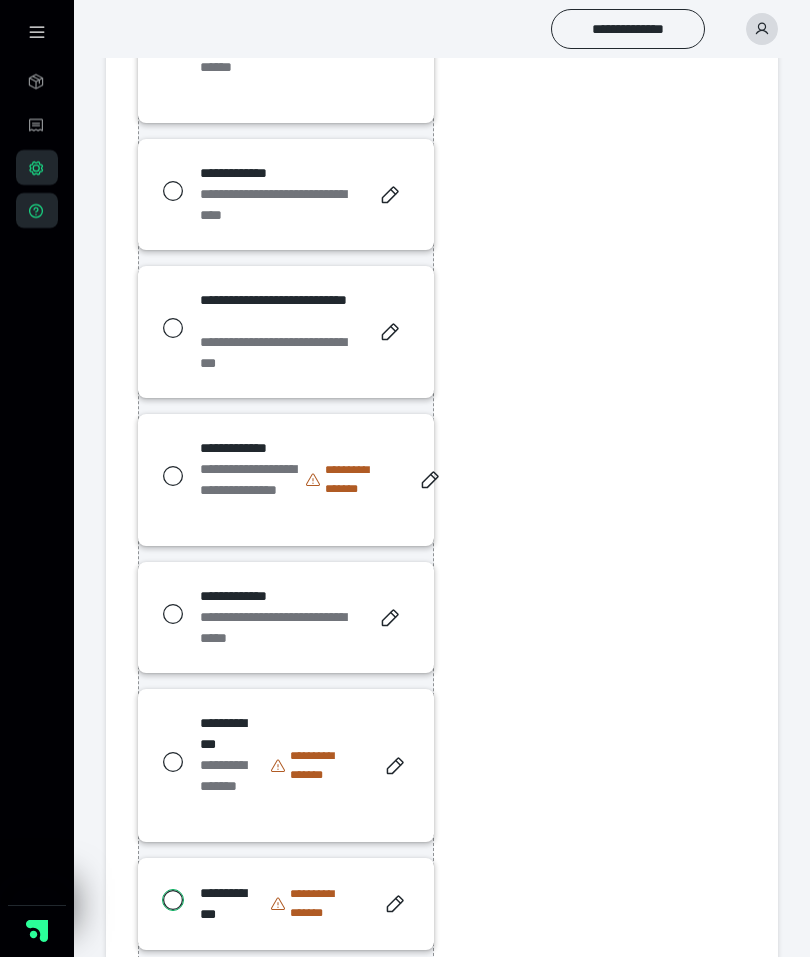 radio on "*****" 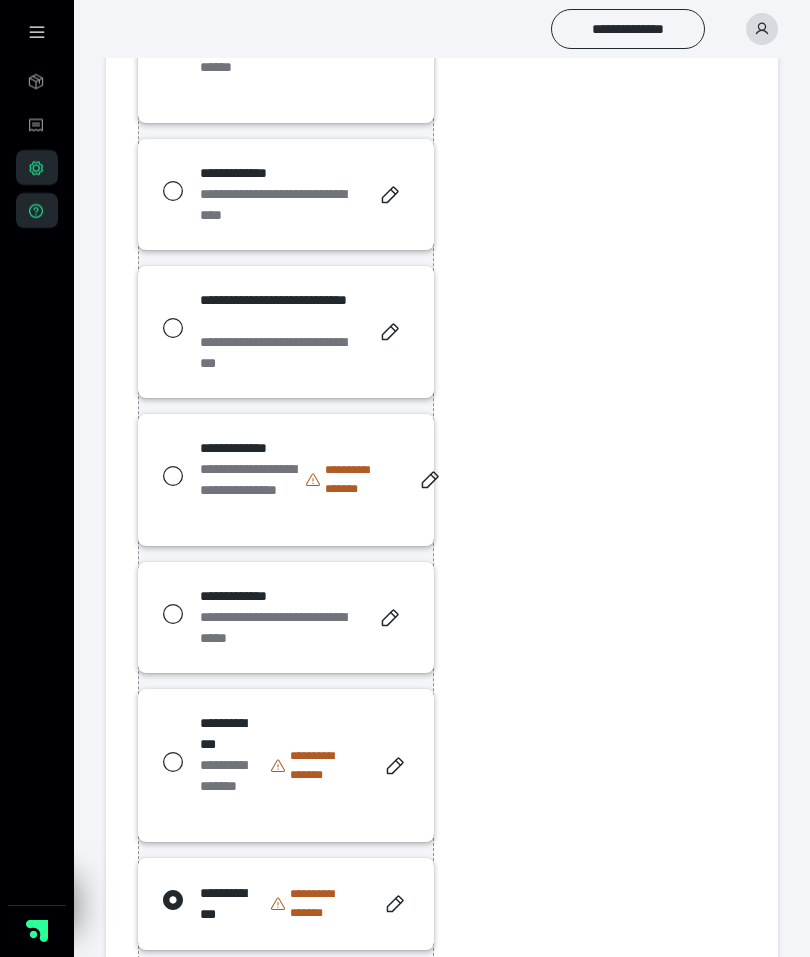 click 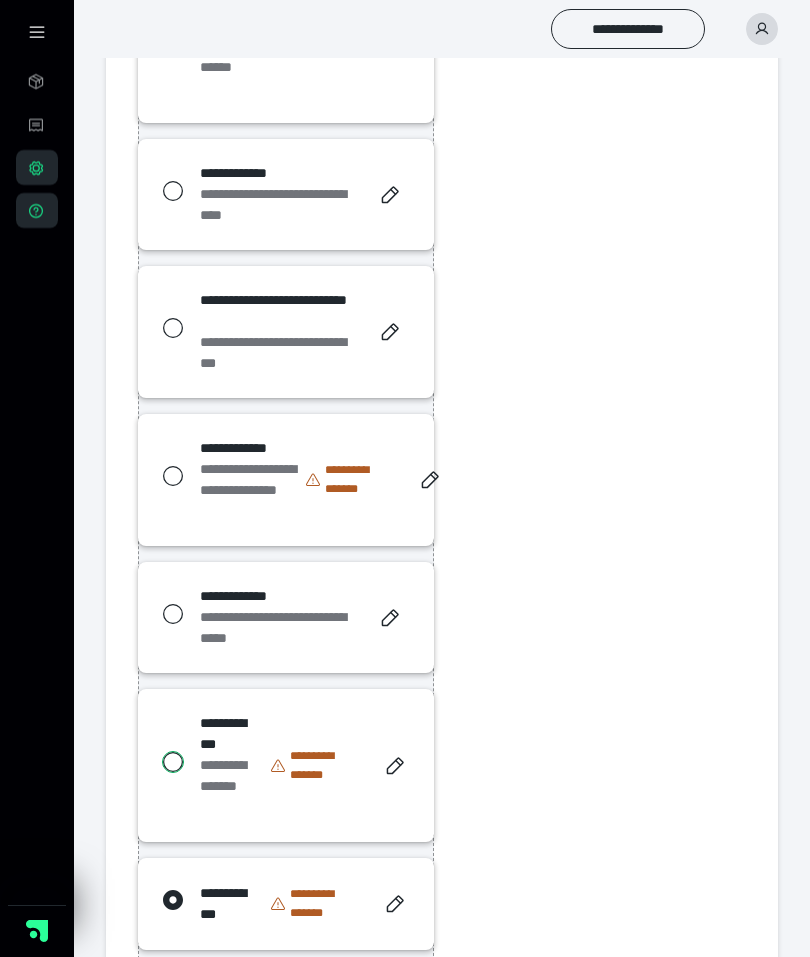 radio on "****" 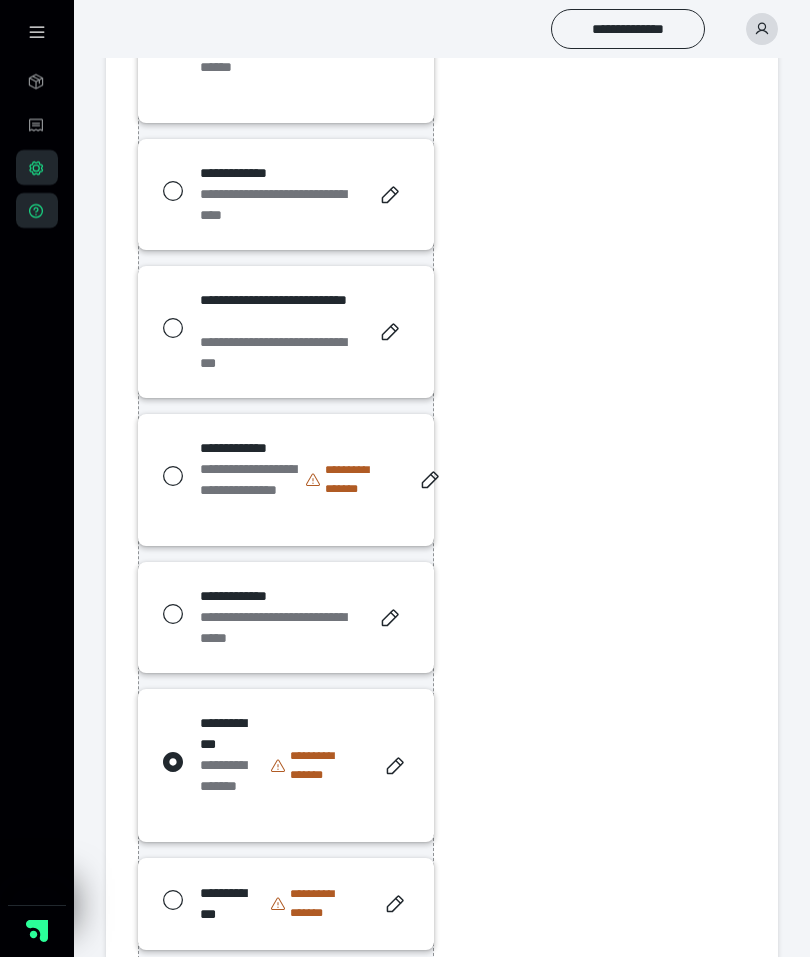 click 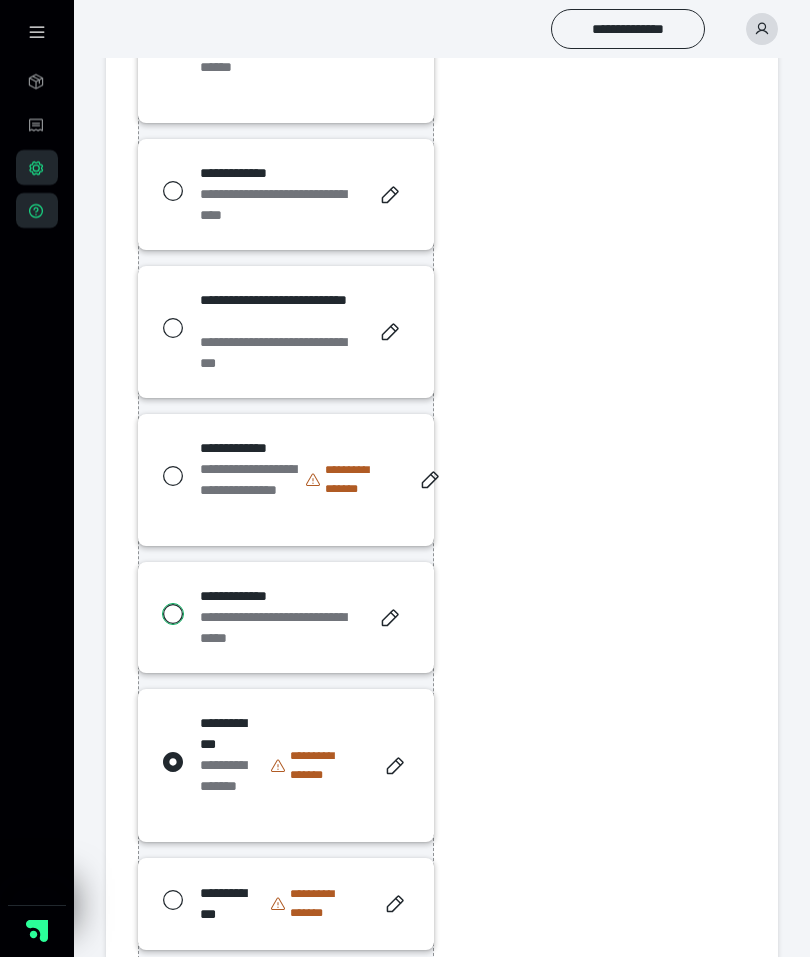radio on "****" 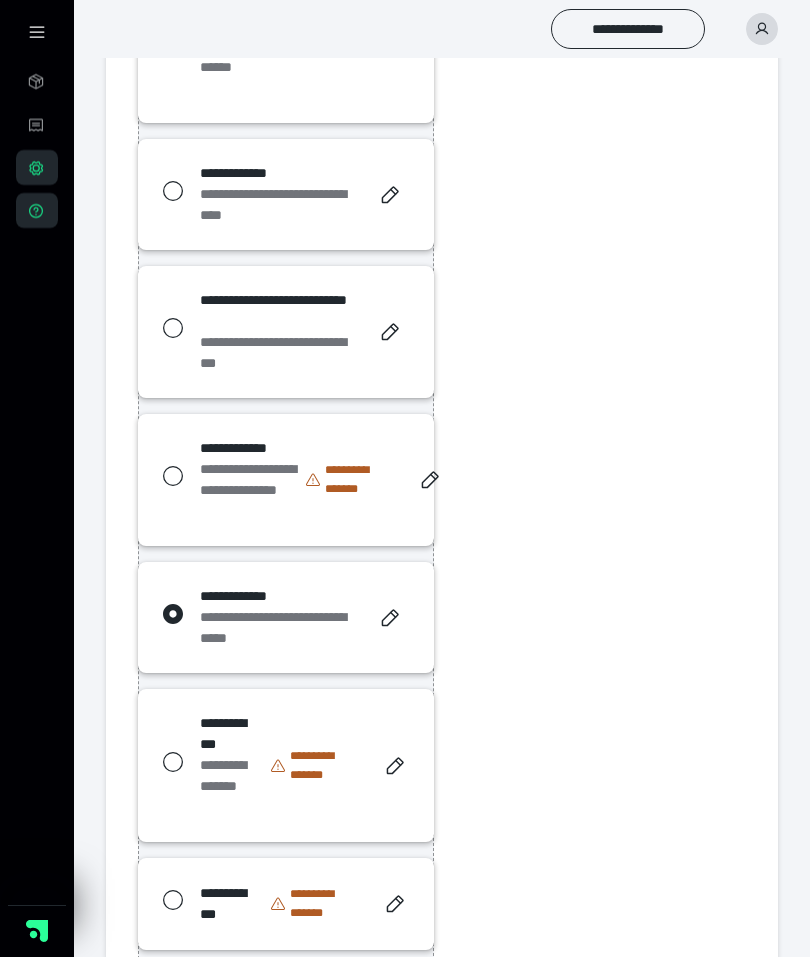 click 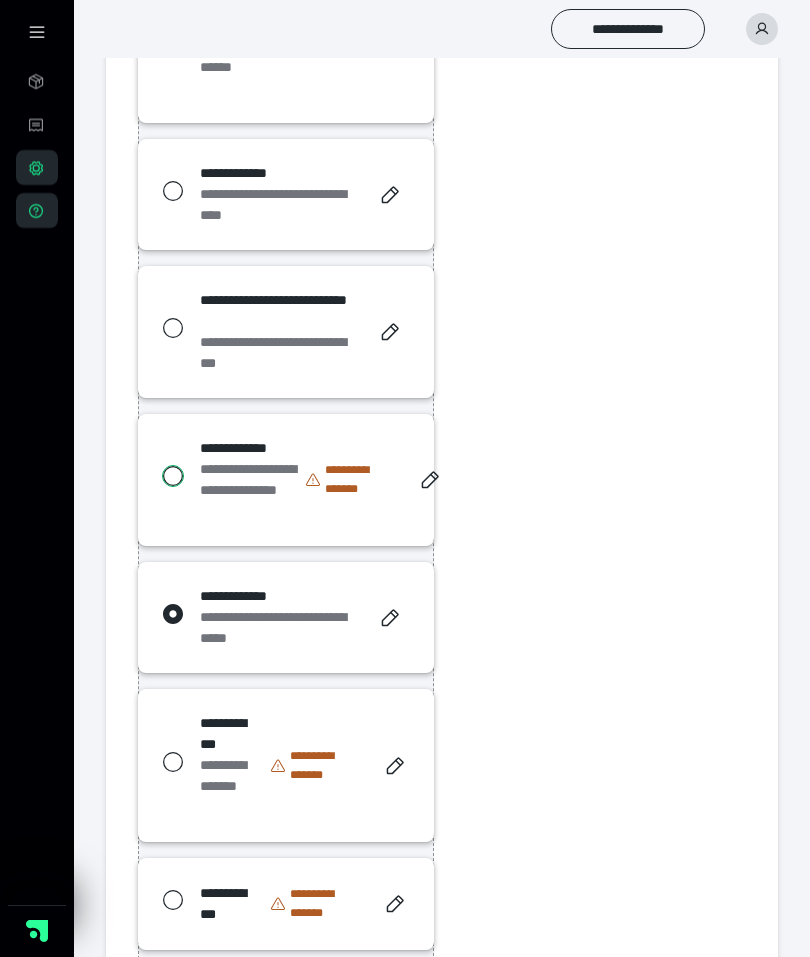 radio on "****" 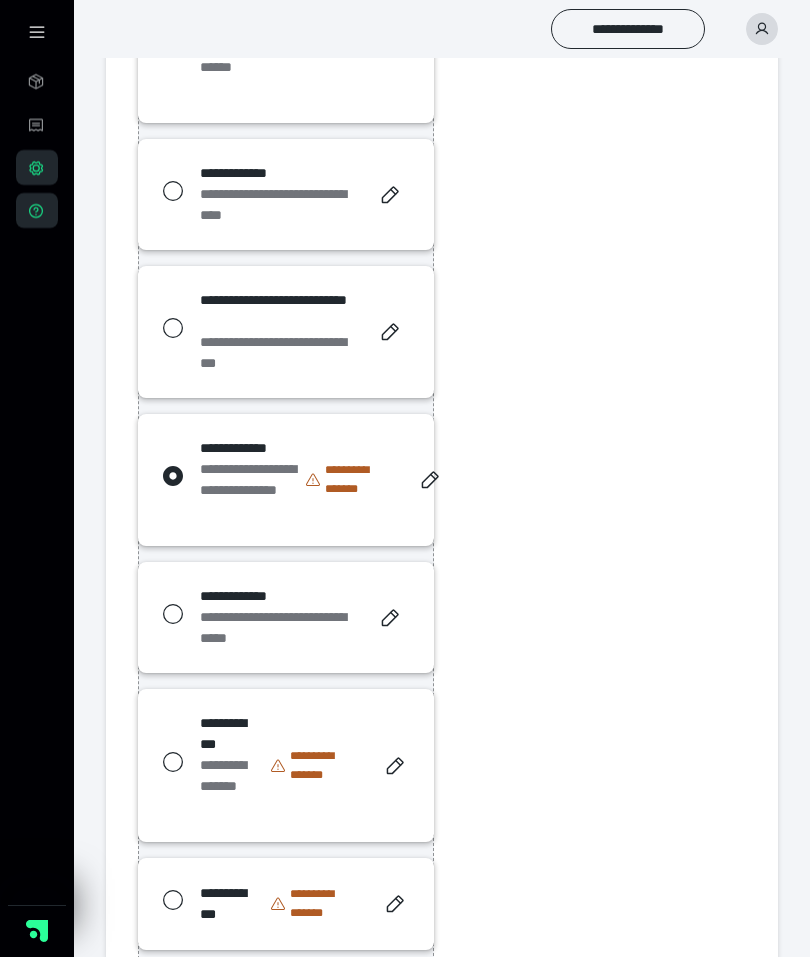 click on "**********" at bounding box center (286, 332) 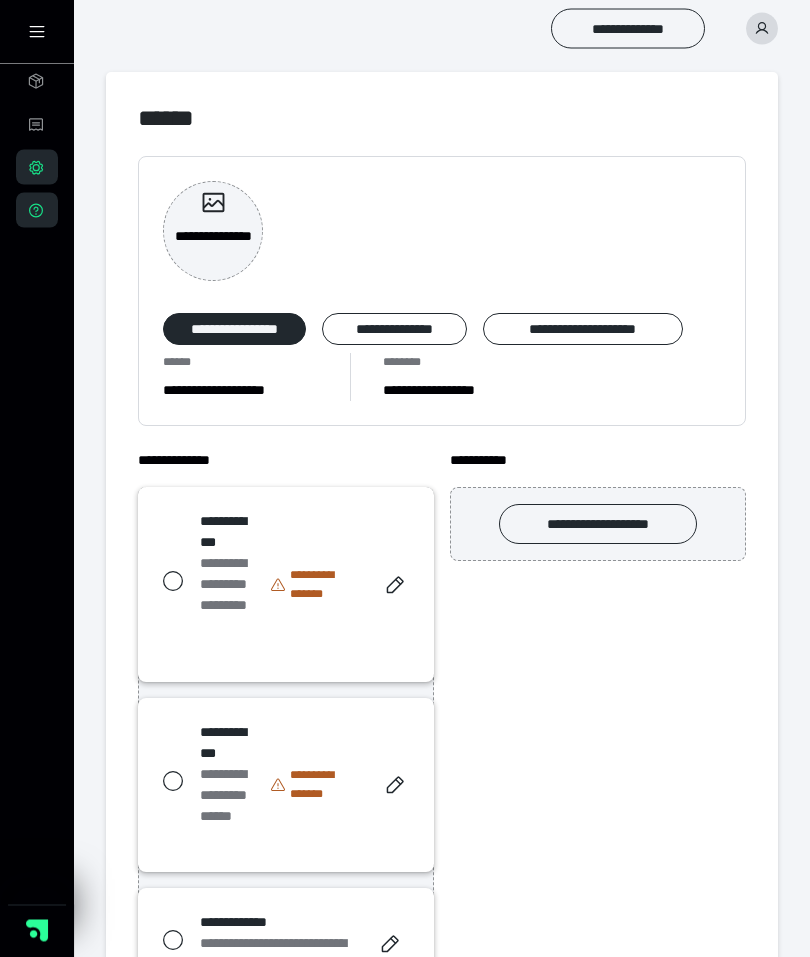 scroll, scrollTop: 0, scrollLeft: 0, axis: both 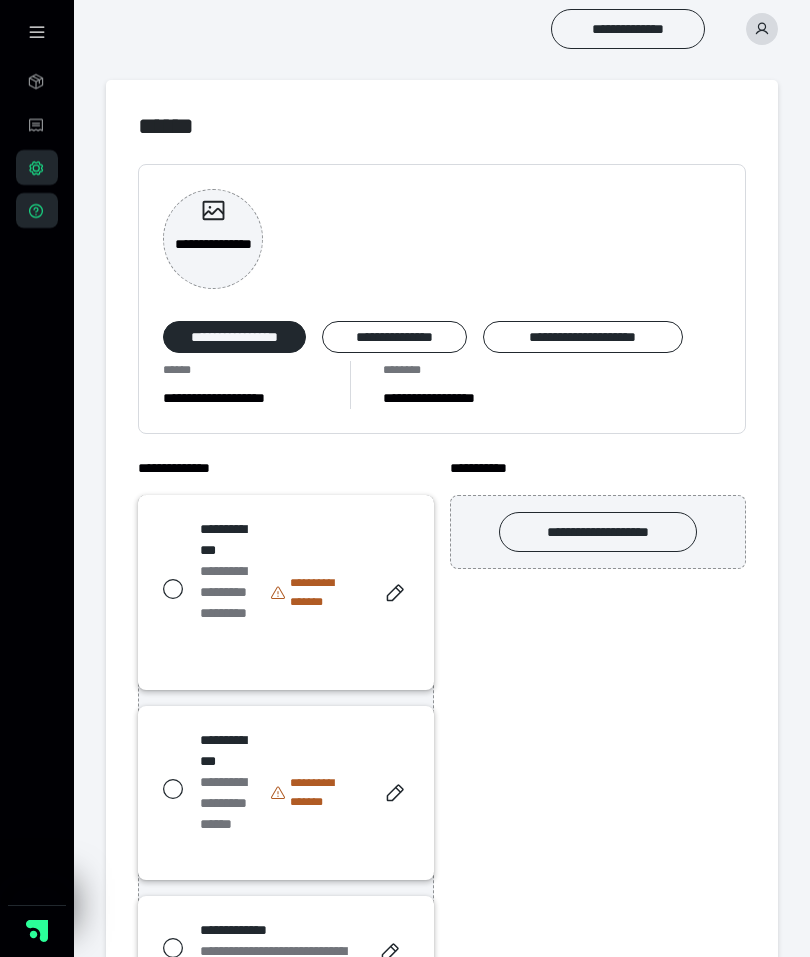click 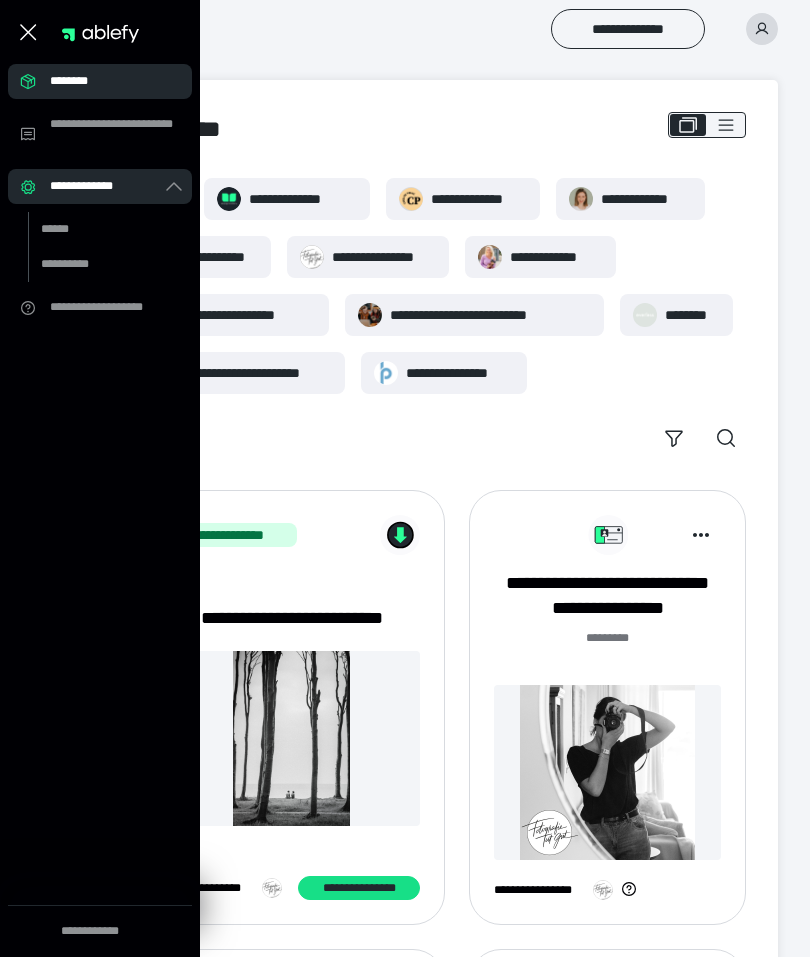 click at bounding box center (291, 738) 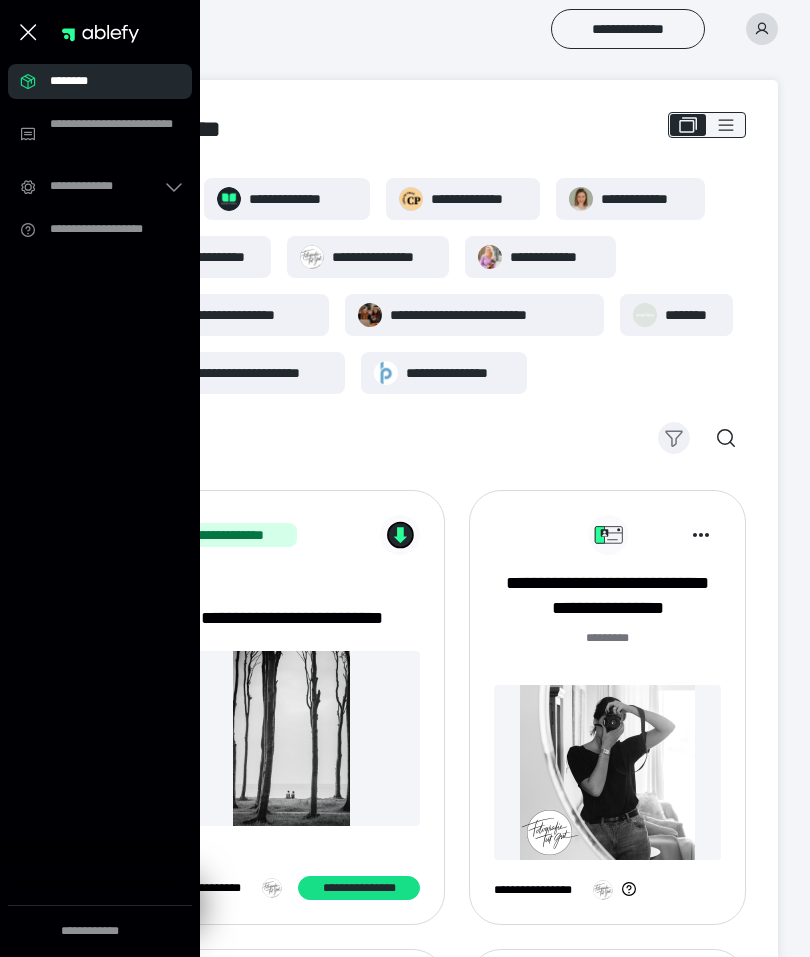 click at bounding box center [674, 438] 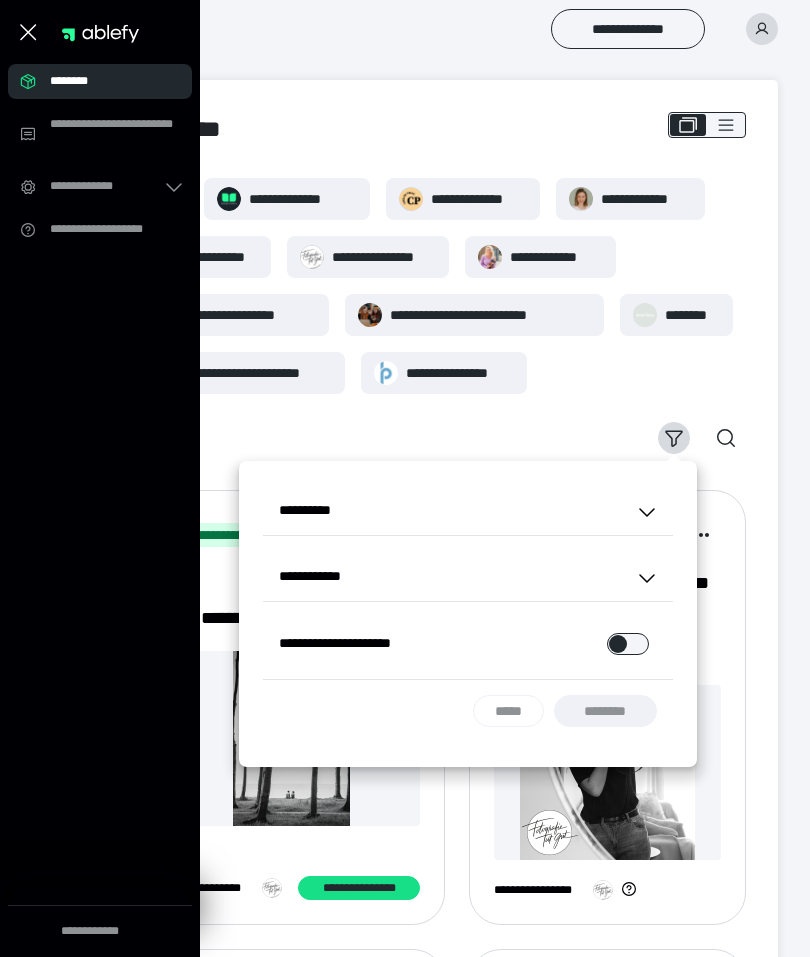 click on "**********" at bounding box center (442, 318) 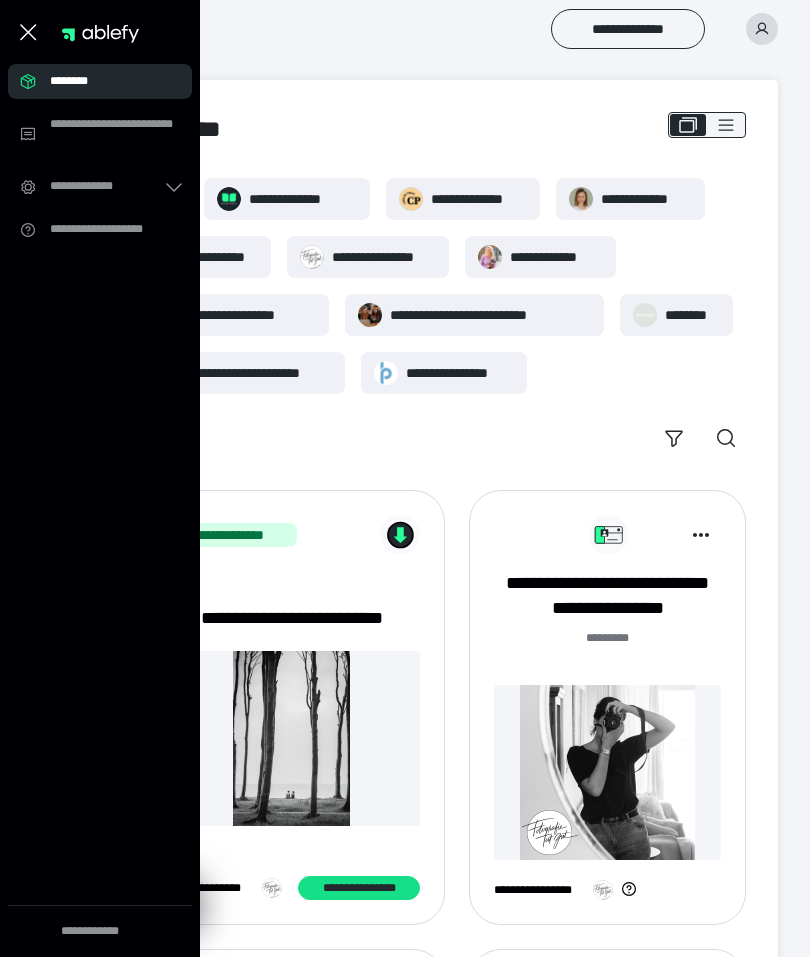 click at bounding box center [28, 32] 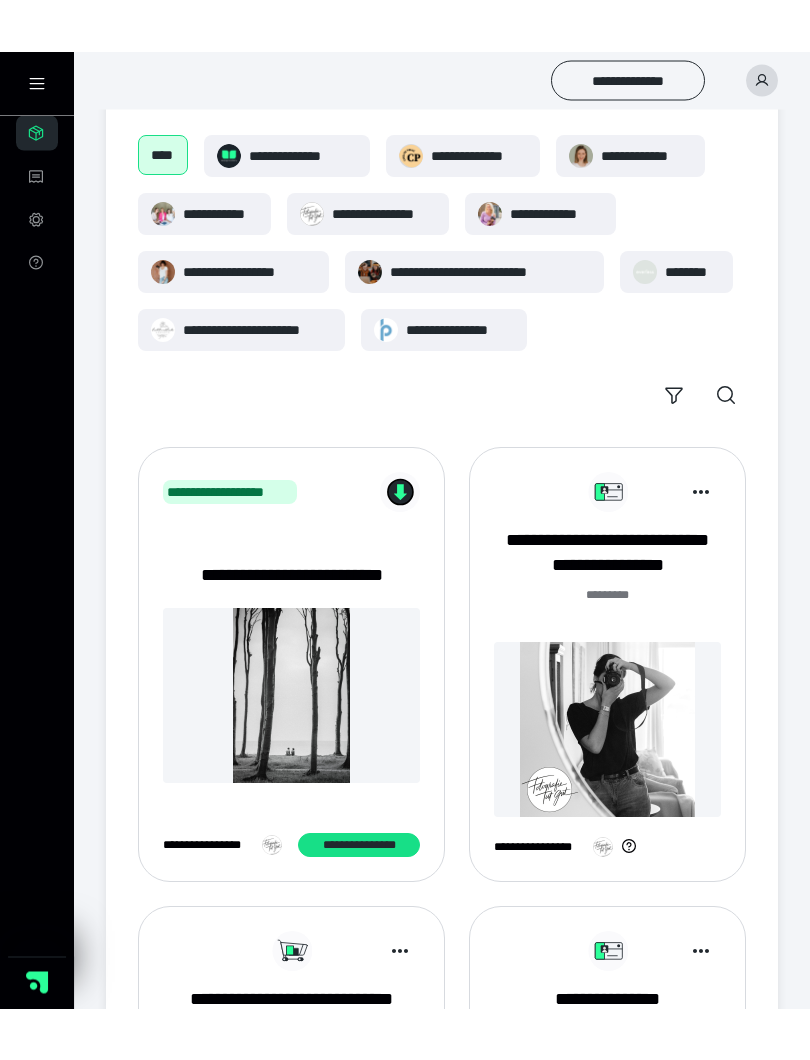 scroll, scrollTop: 95, scrollLeft: 0, axis: vertical 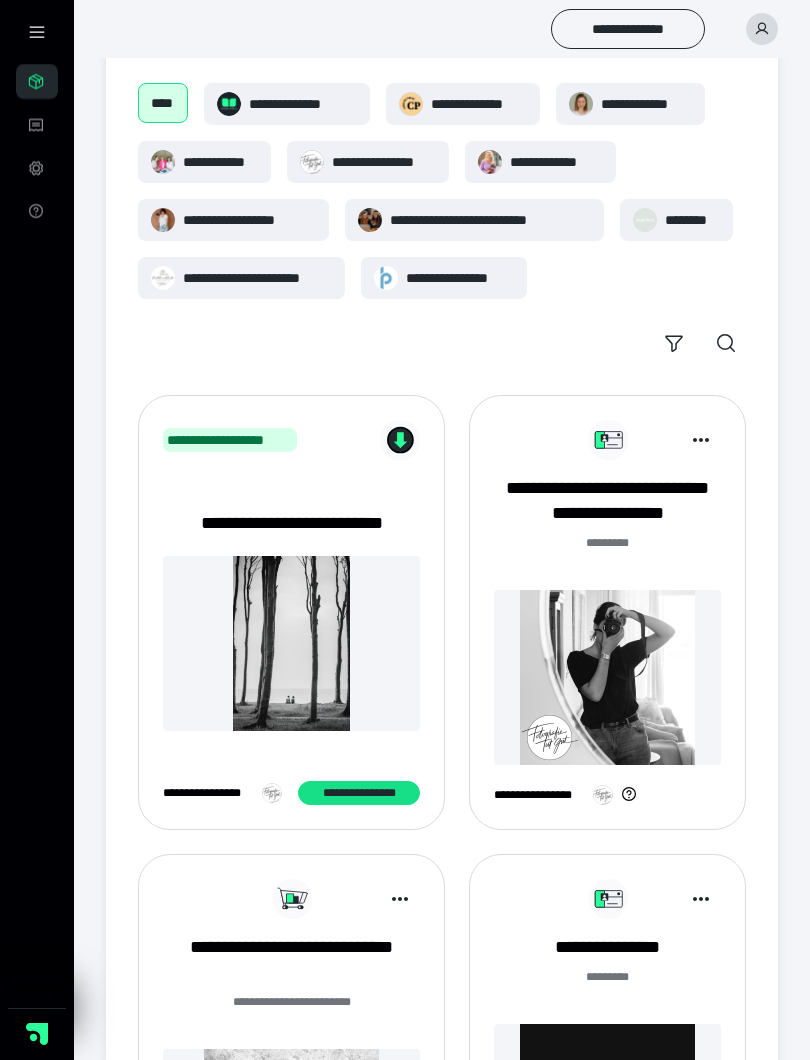 click on "**********" at bounding box center [384, 162] 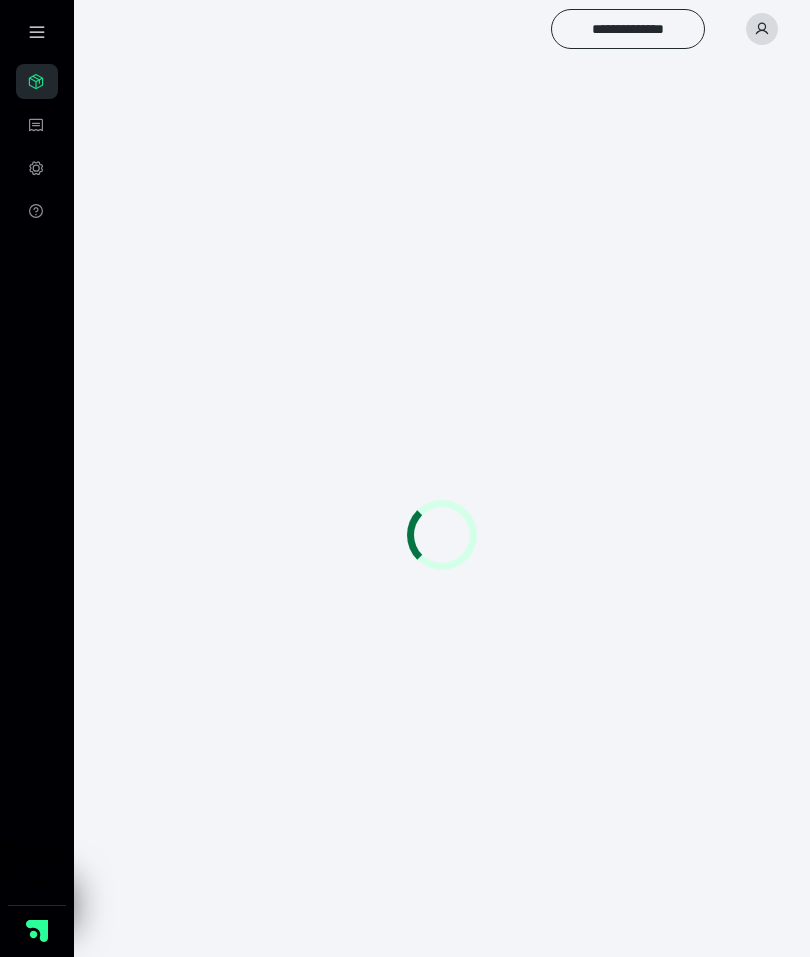 scroll, scrollTop: 0, scrollLeft: 0, axis: both 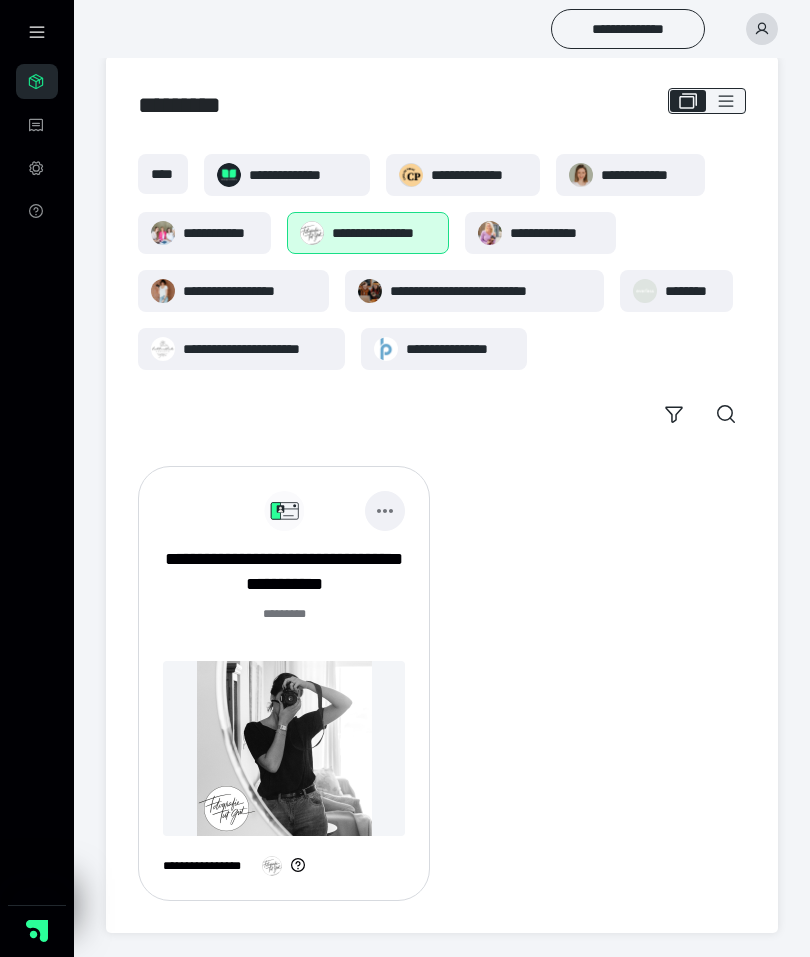 click 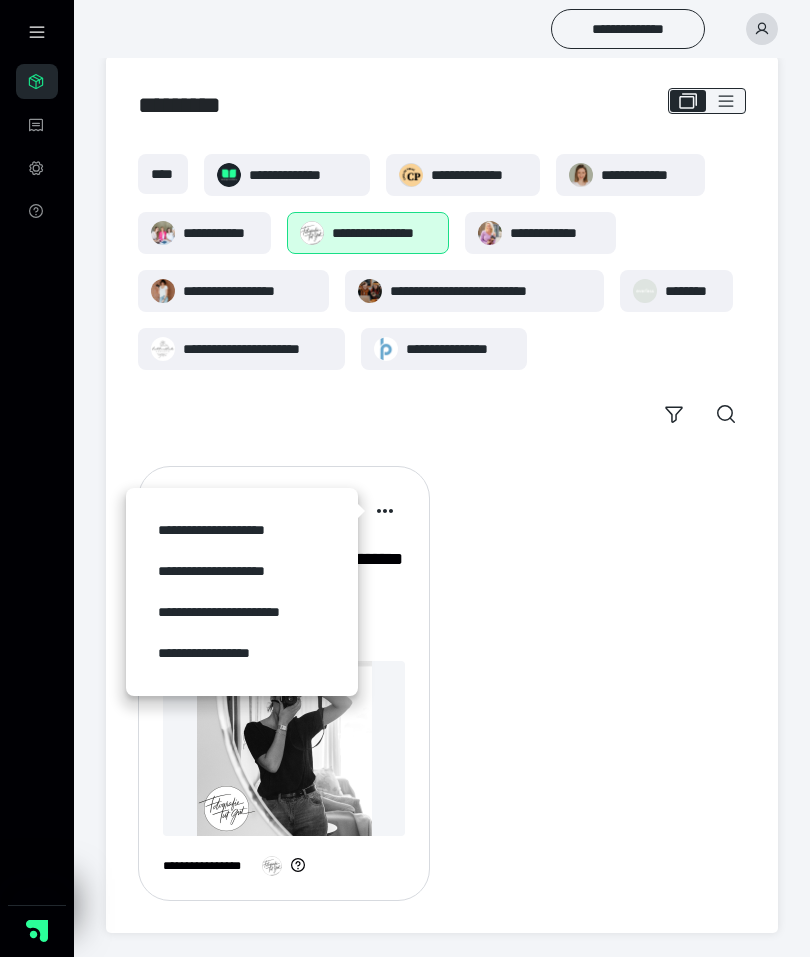 click on "**********" at bounding box center [442, 683] 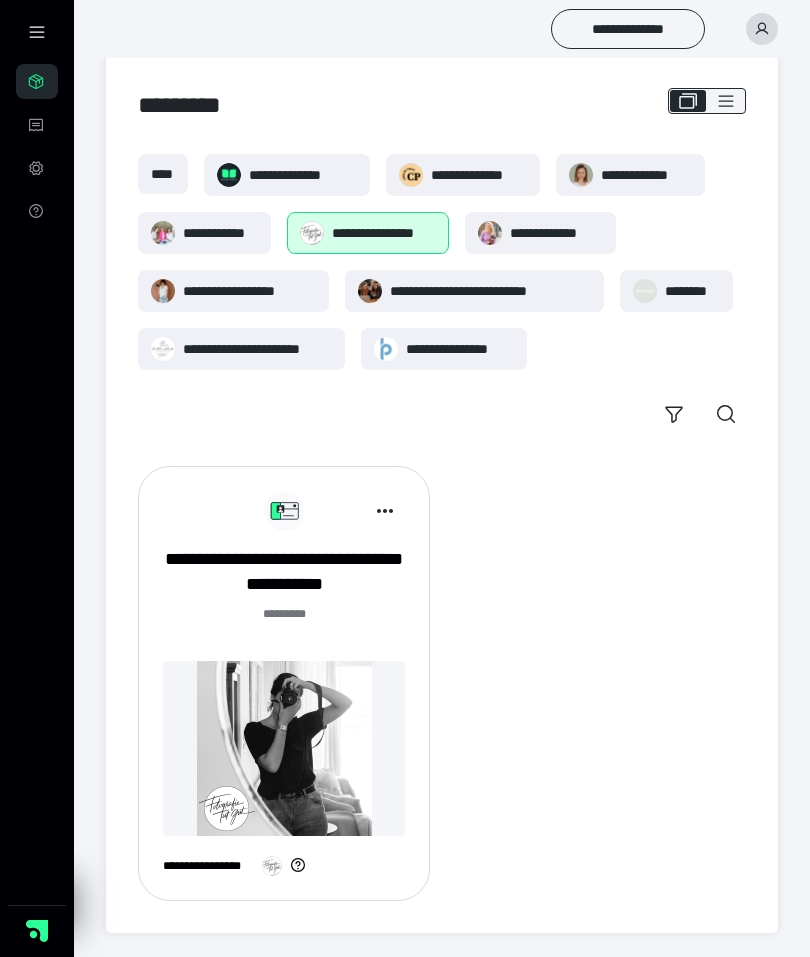 click at bounding box center (284, 748) 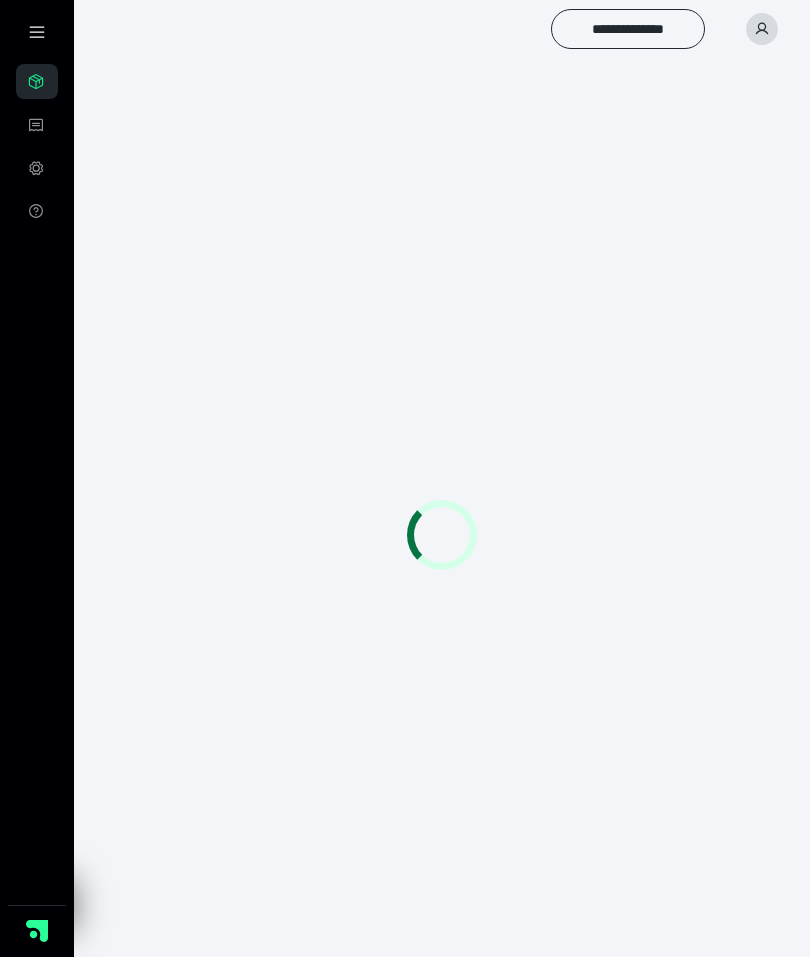 scroll, scrollTop: 0, scrollLeft: 0, axis: both 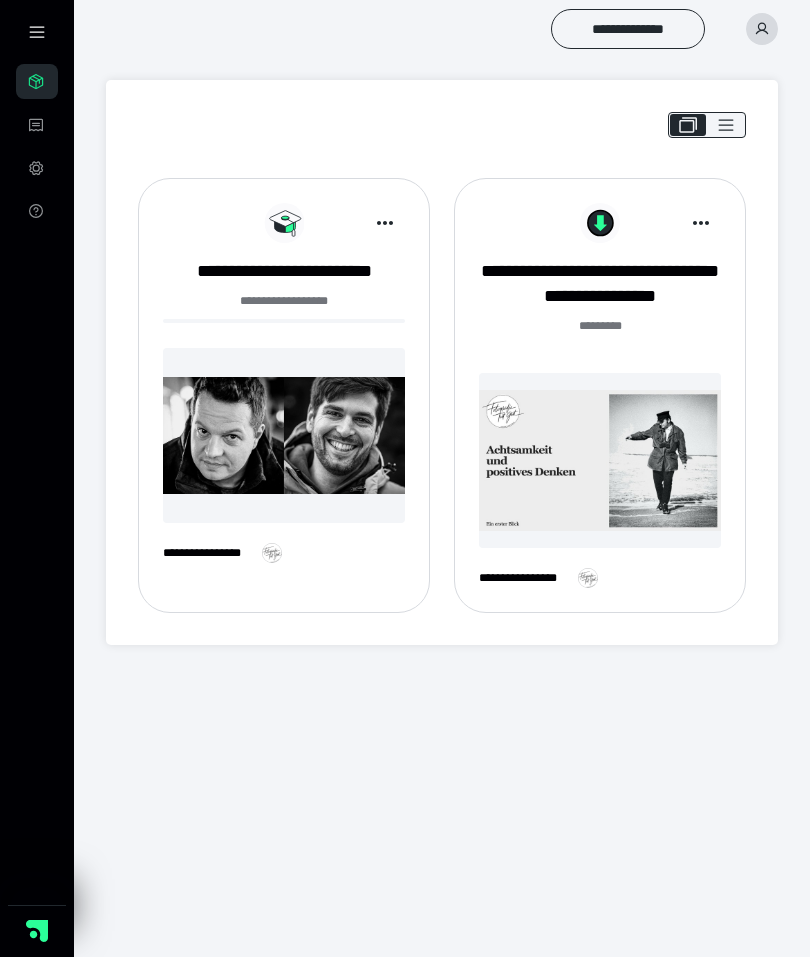 click at bounding box center [284, 435] 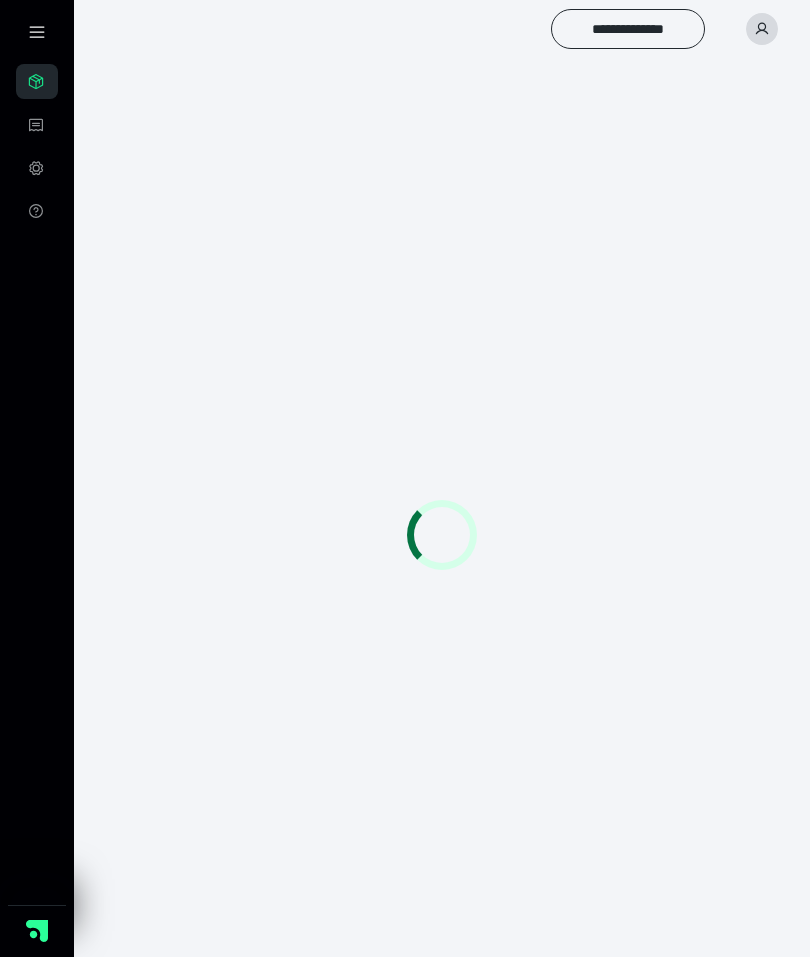 scroll, scrollTop: 0, scrollLeft: 0, axis: both 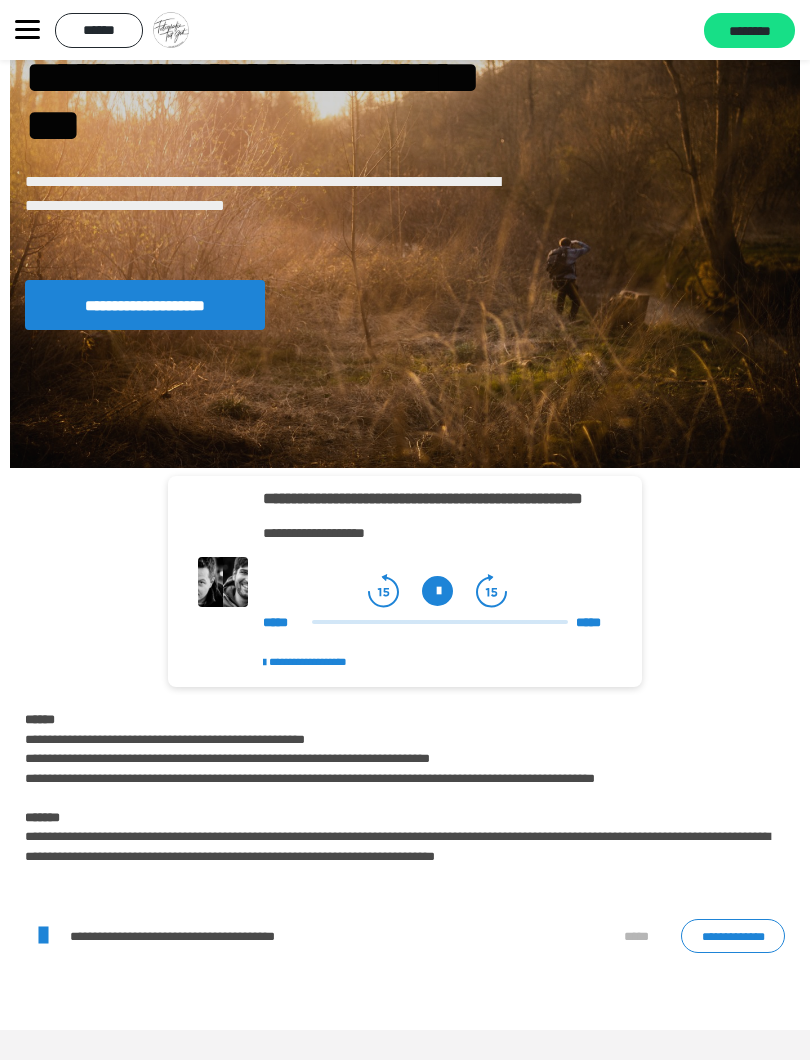click at bounding box center (42, 936) 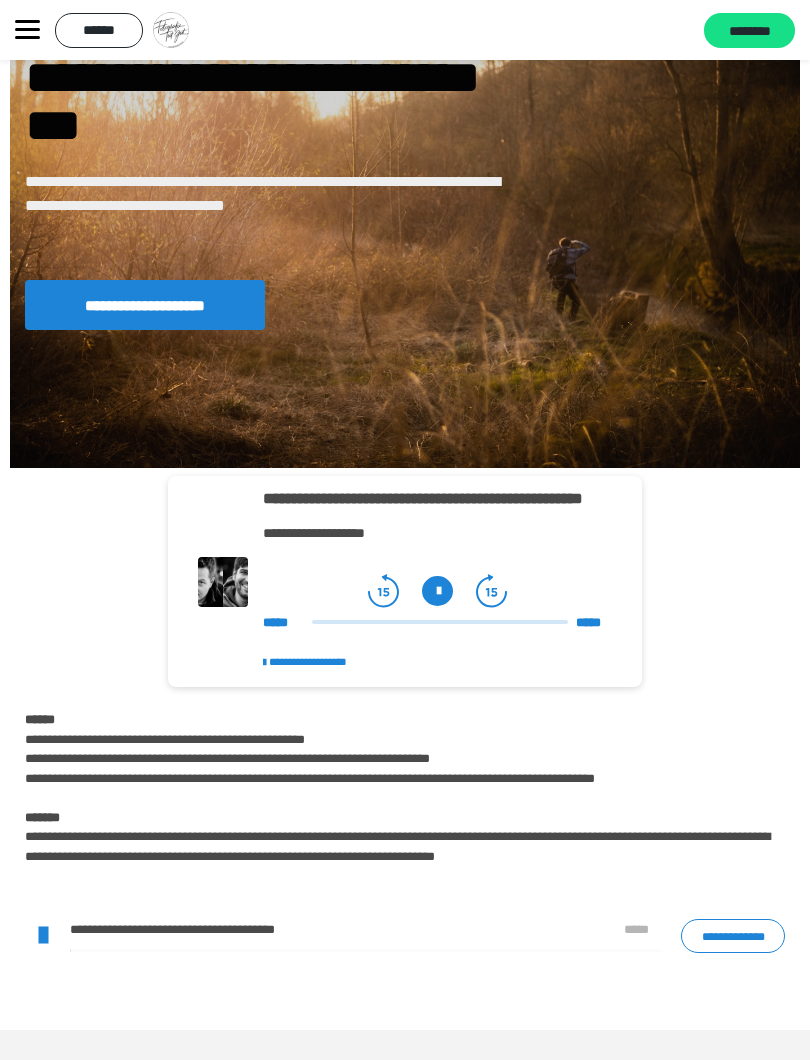 click at bounding box center [437, 591] 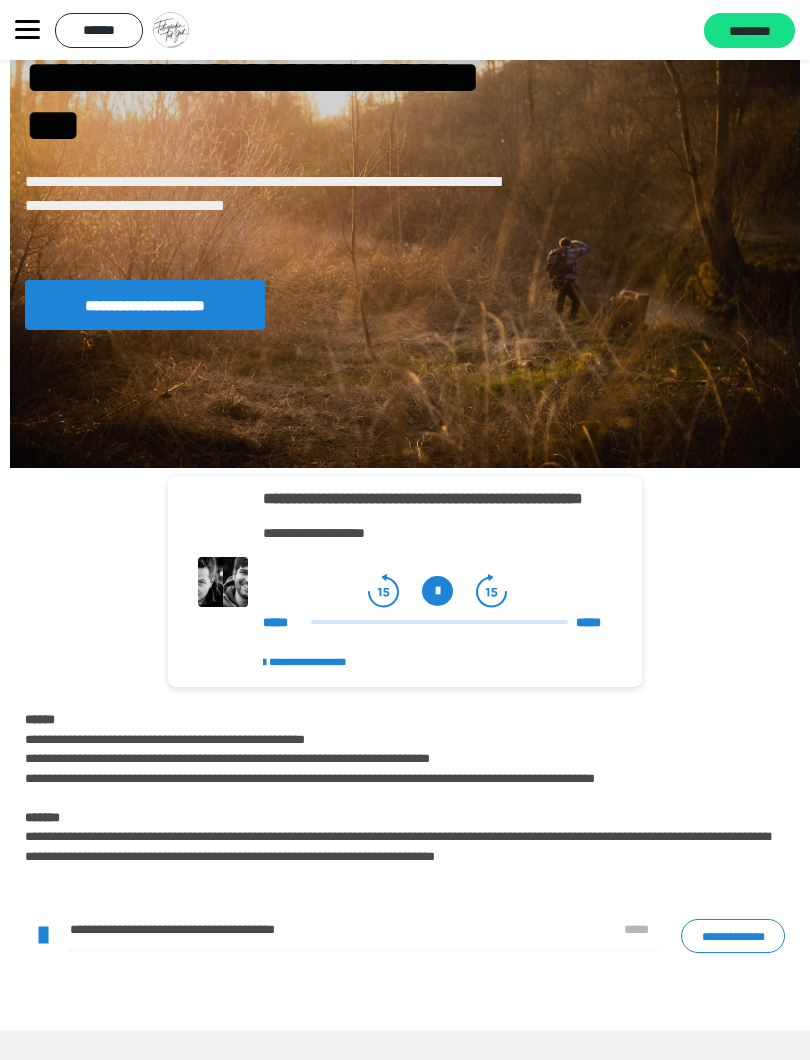 click 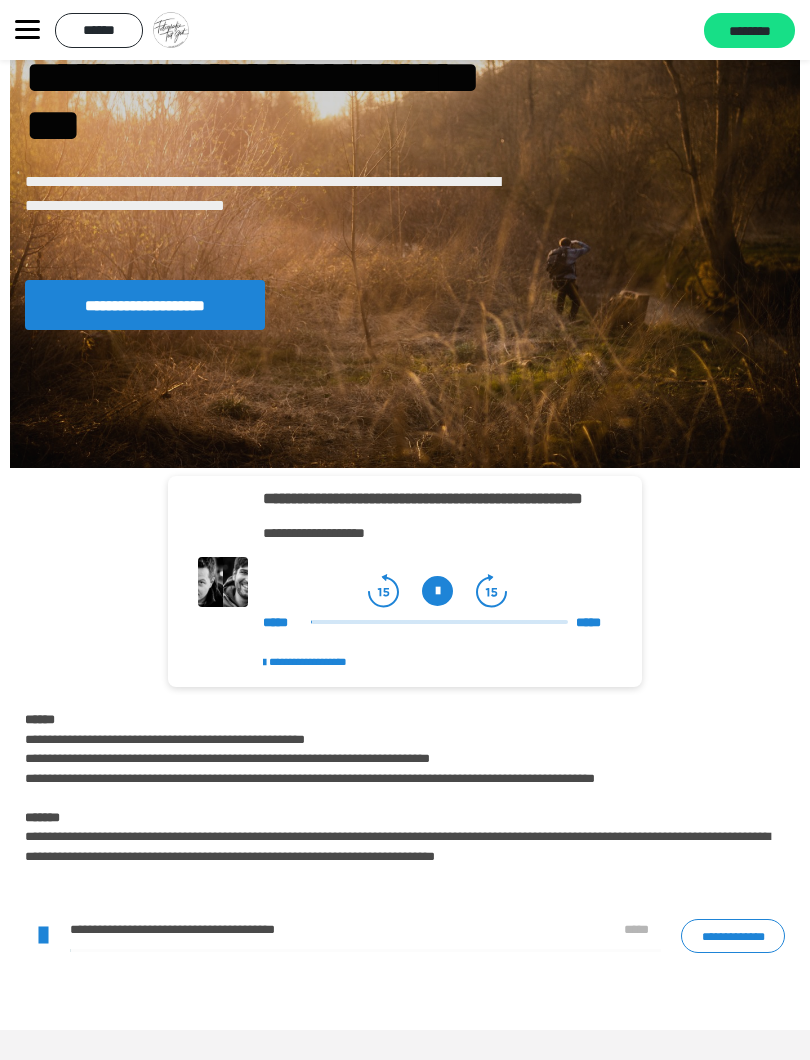 click 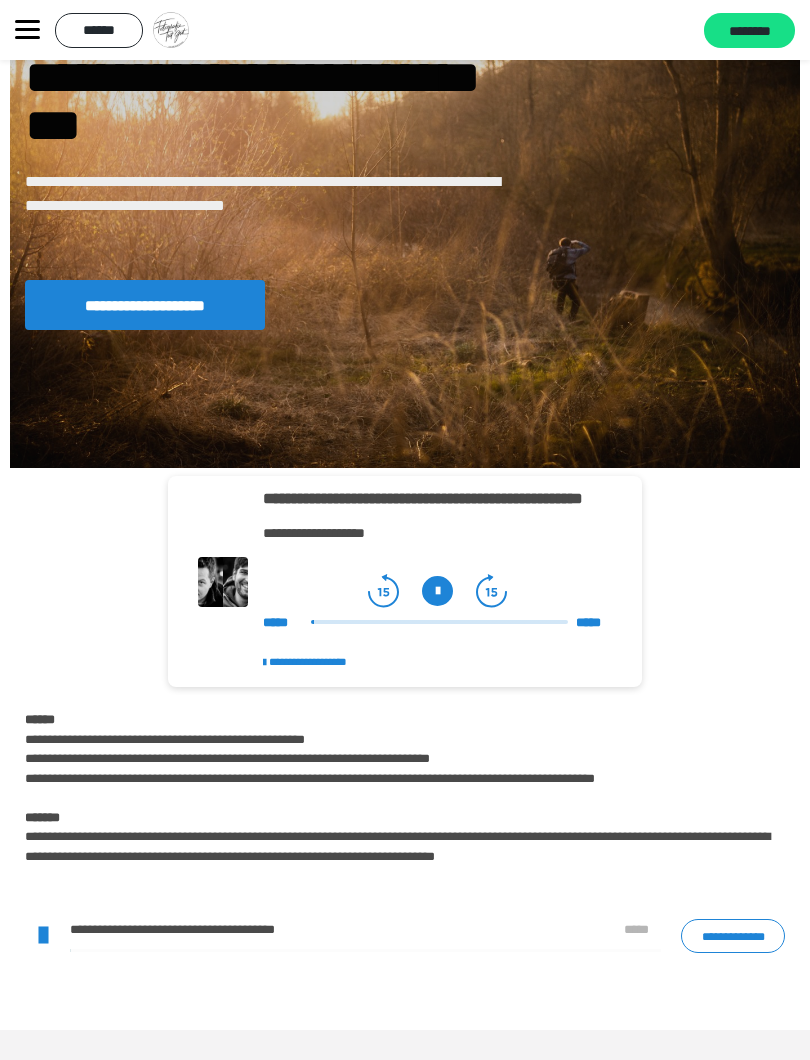 click on "**********" at bounding box center [308, 661] 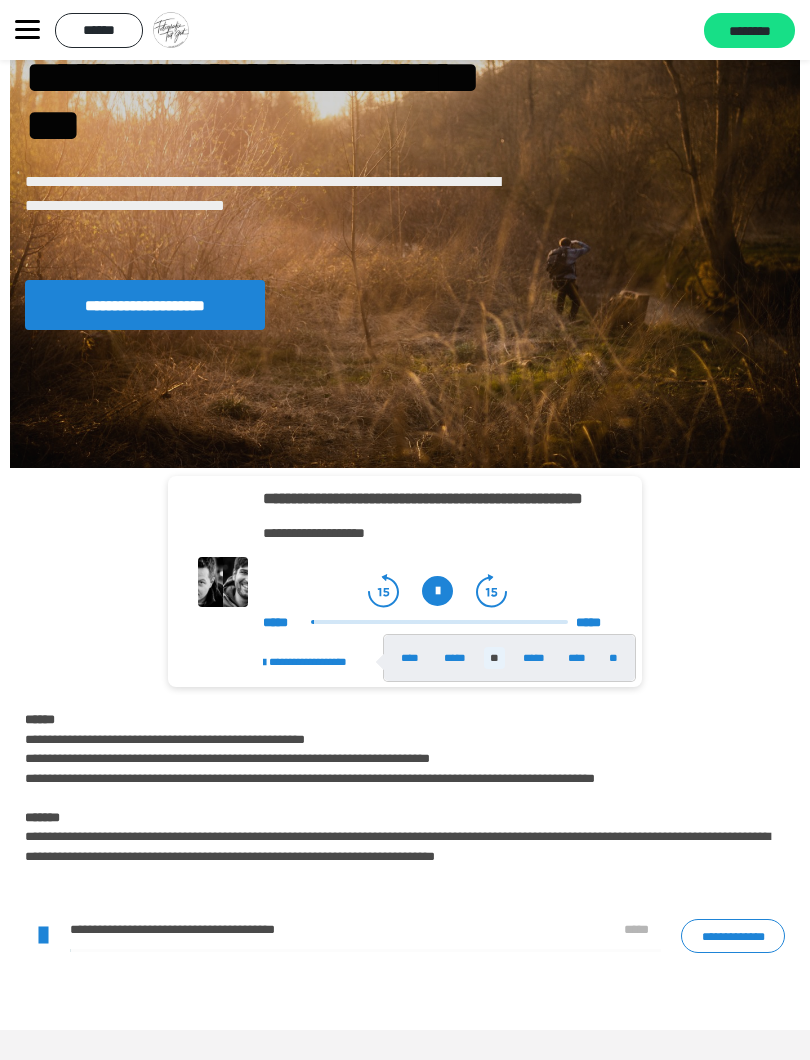 click on "****" at bounding box center [577, 658] 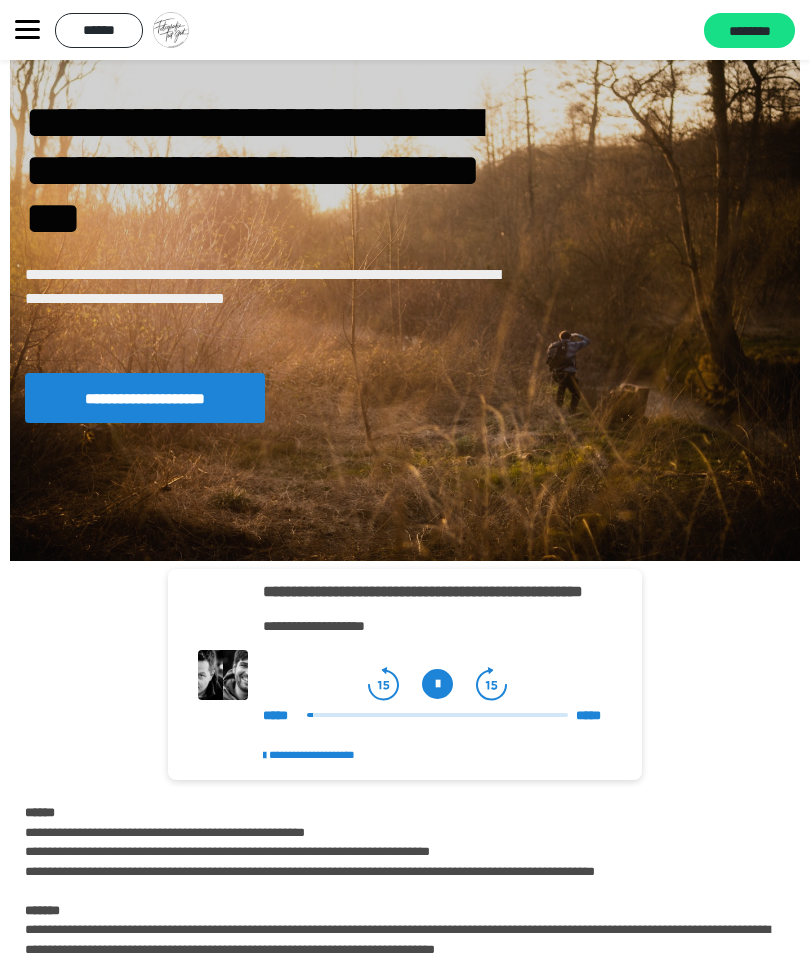 scroll, scrollTop: 179, scrollLeft: 0, axis: vertical 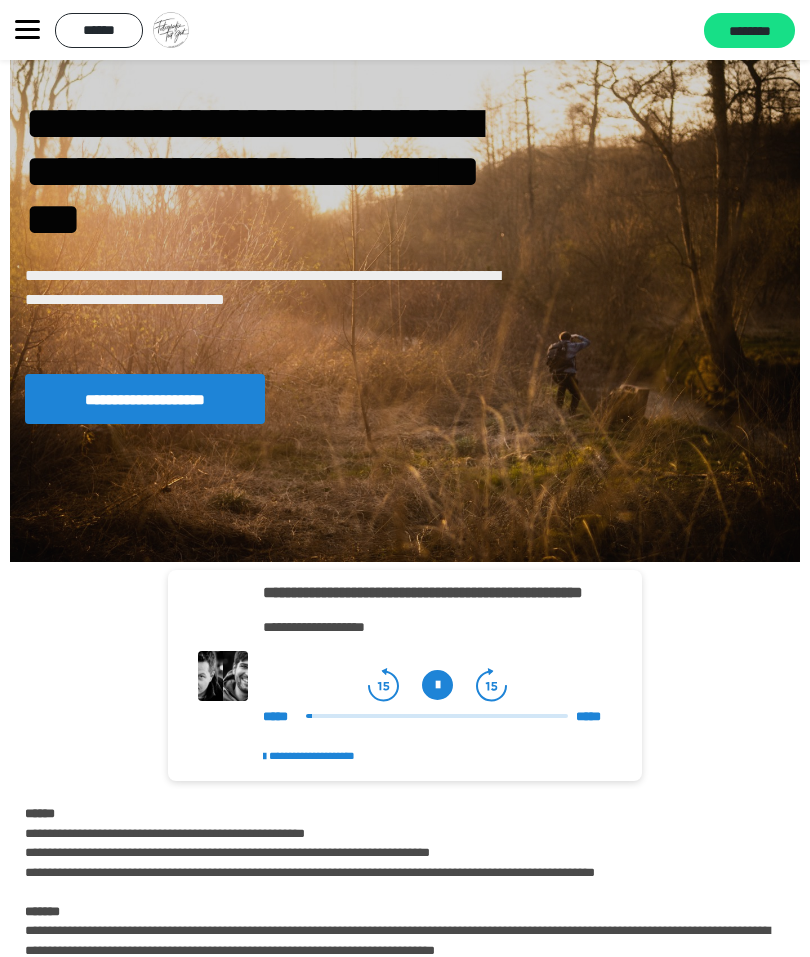click on "********" at bounding box center (749, 30) 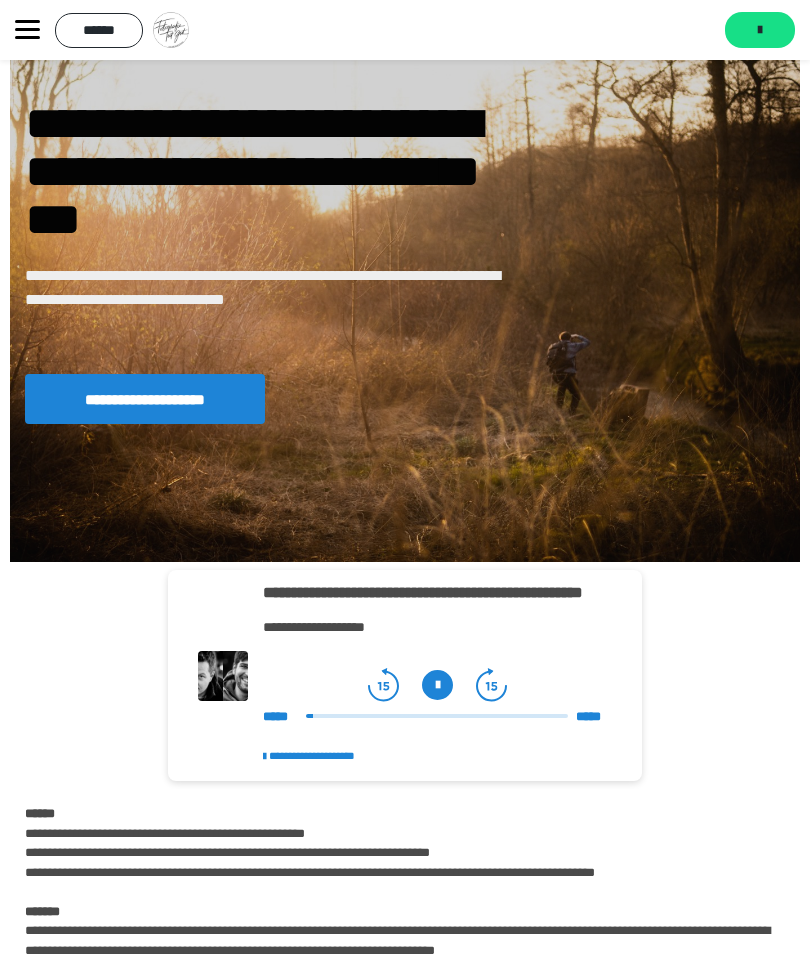 click on "*******" at bounding box center (760, 30) 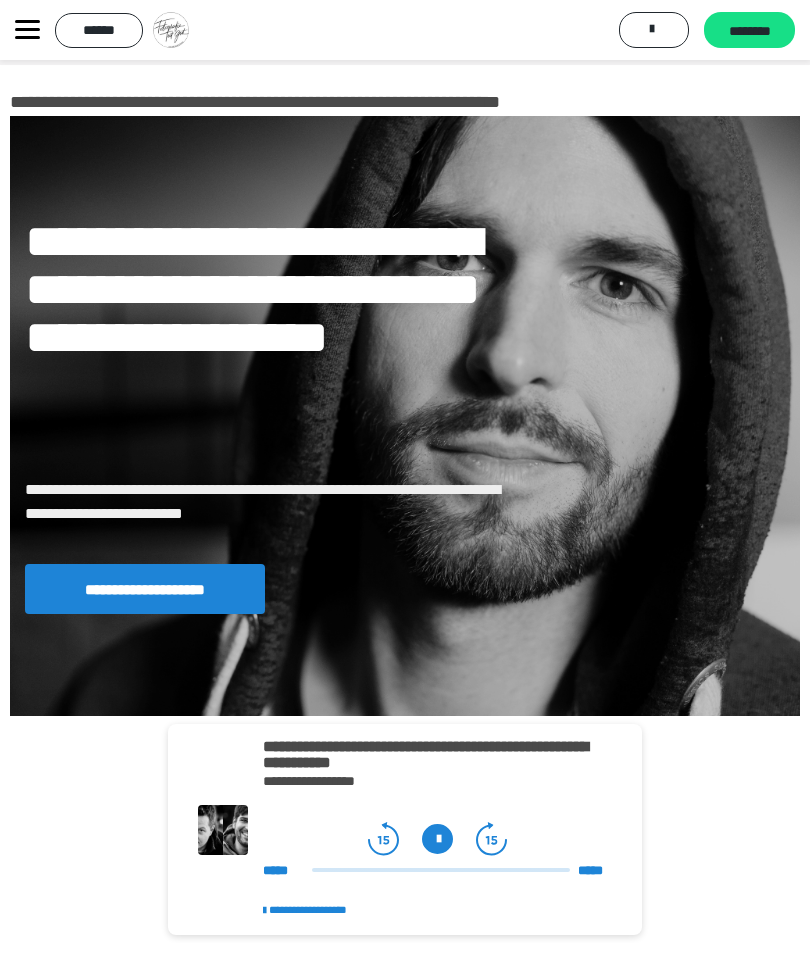 scroll, scrollTop: 0, scrollLeft: 0, axis: both 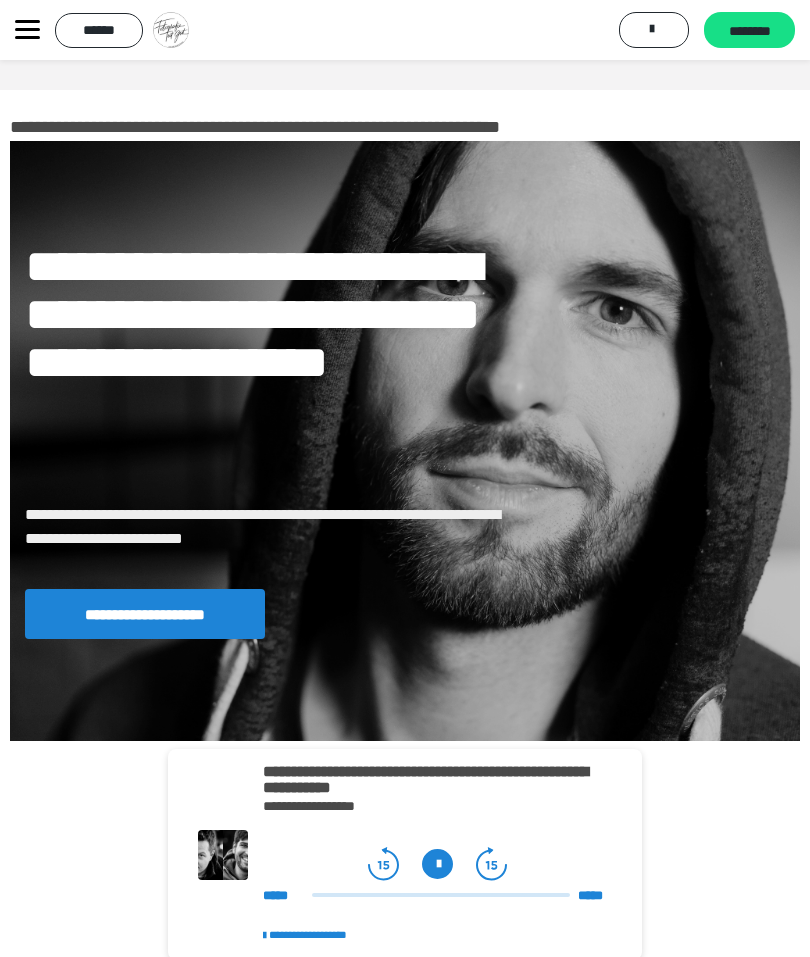click on "********" at bounding box center (749, 31) 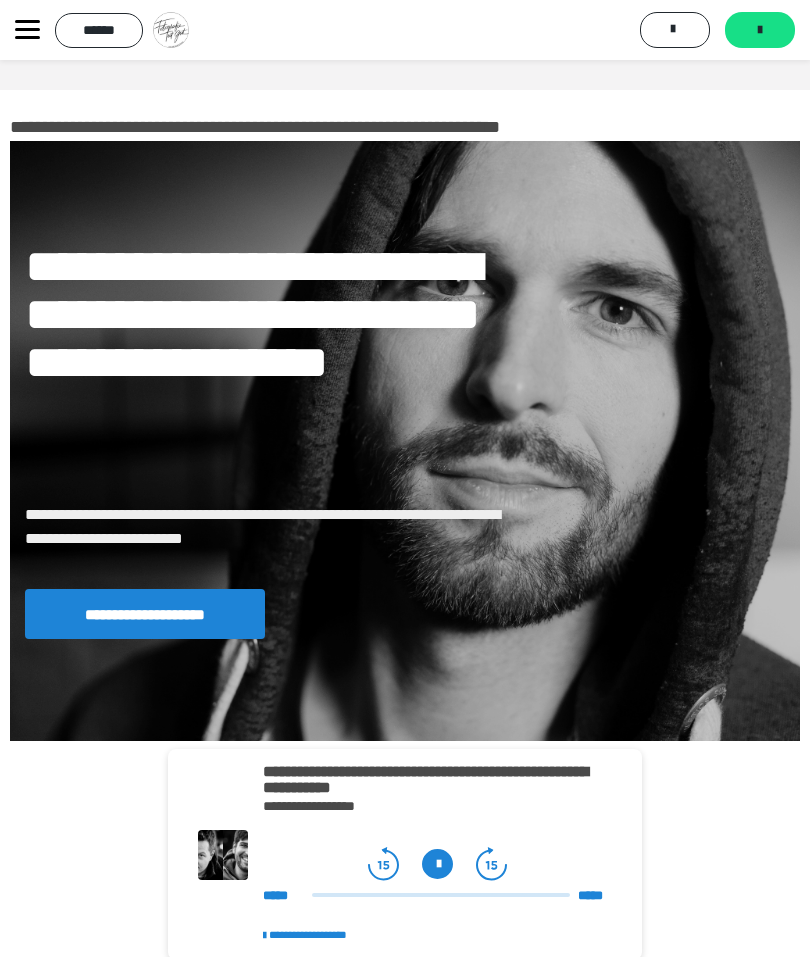 click on "*******" at bounding box center [760, 30] 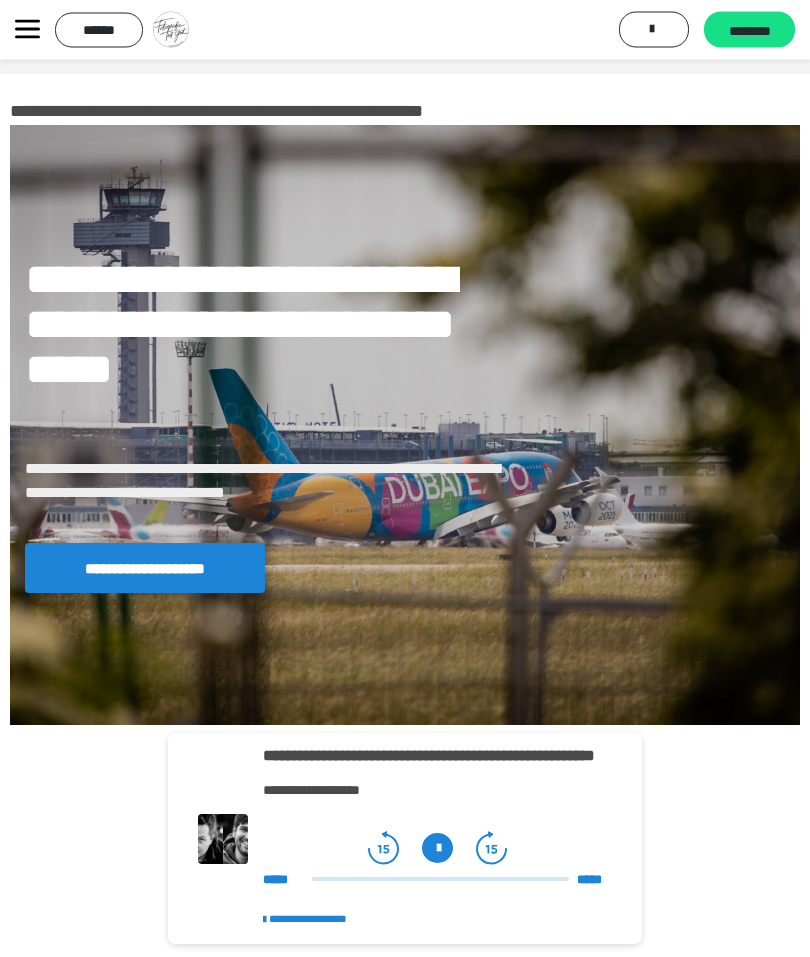 scroll, scrollTop: 0, scrollLeft: 0, axis: both 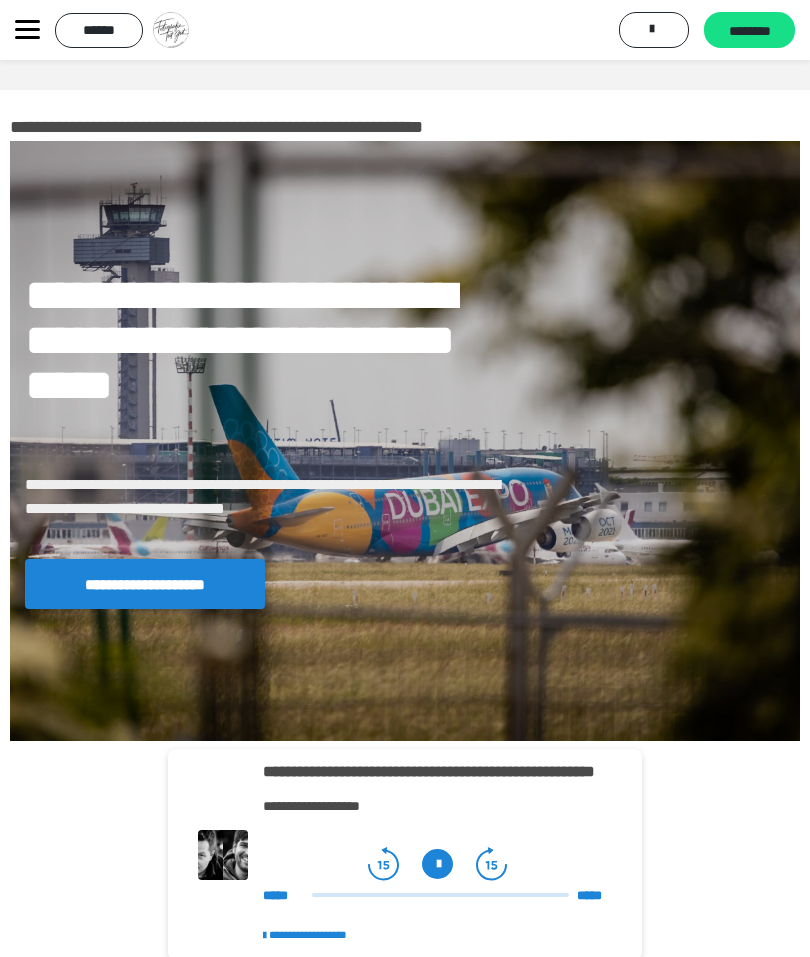 click on "********" at bounding box center (749, 31) 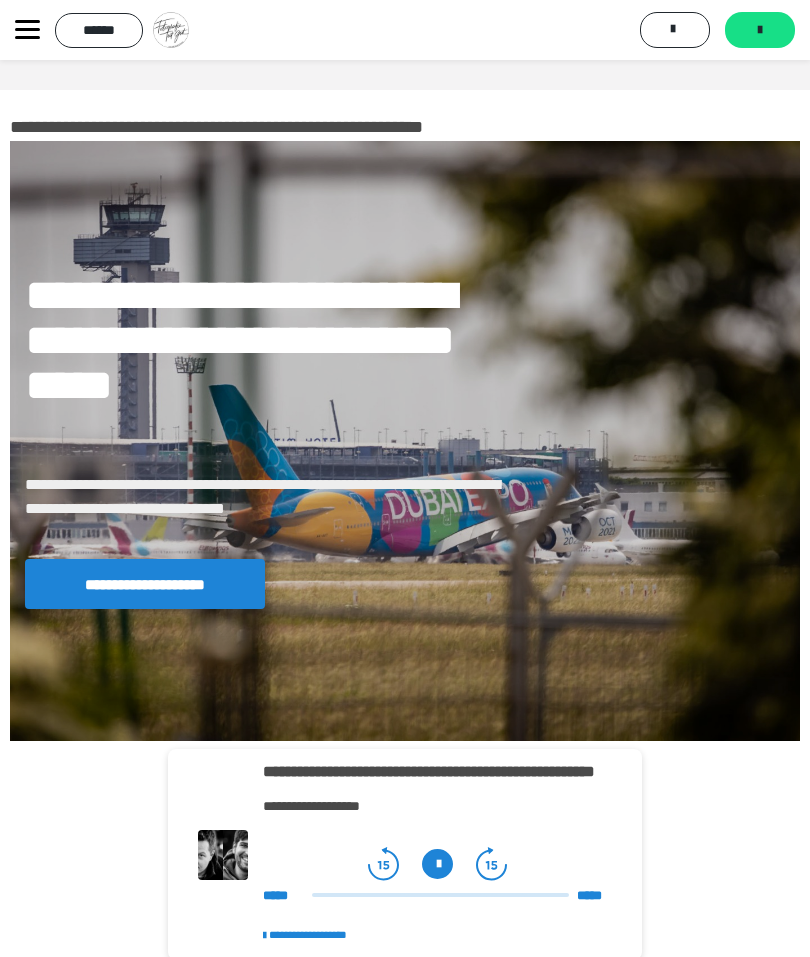 click on "*******" at bounding box center [760, 30] 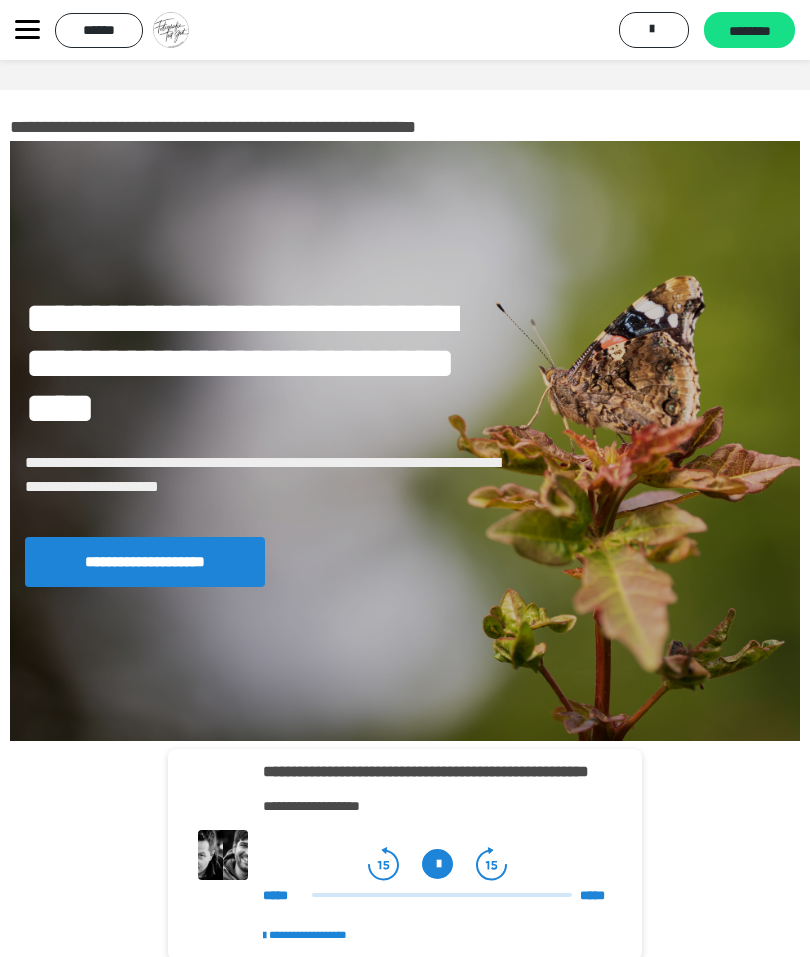 click on "********" at bounding box center (749, 31) 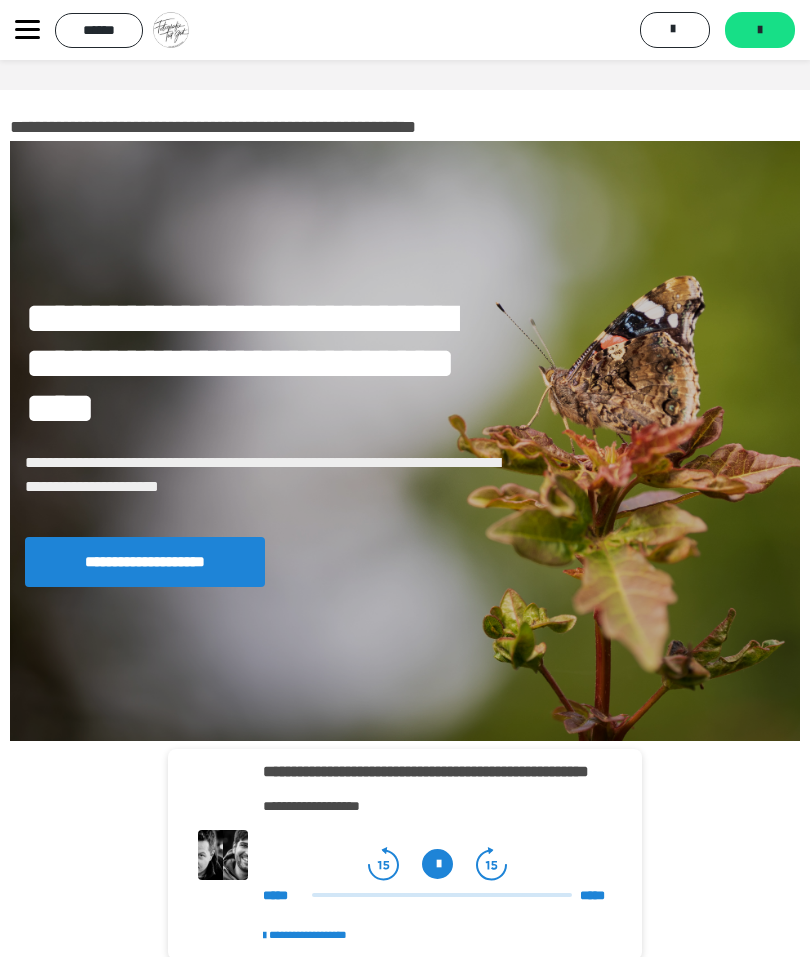 click on "*******" at bounding box center (760, 30) 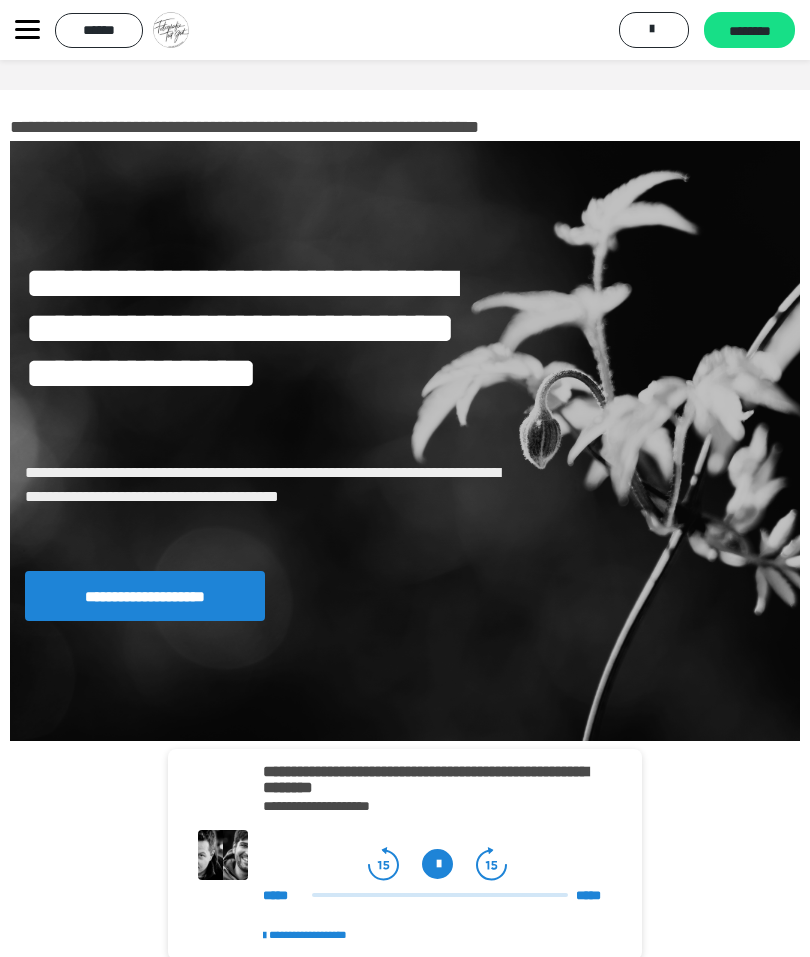 click on "********" at bounding box center (749, 30) 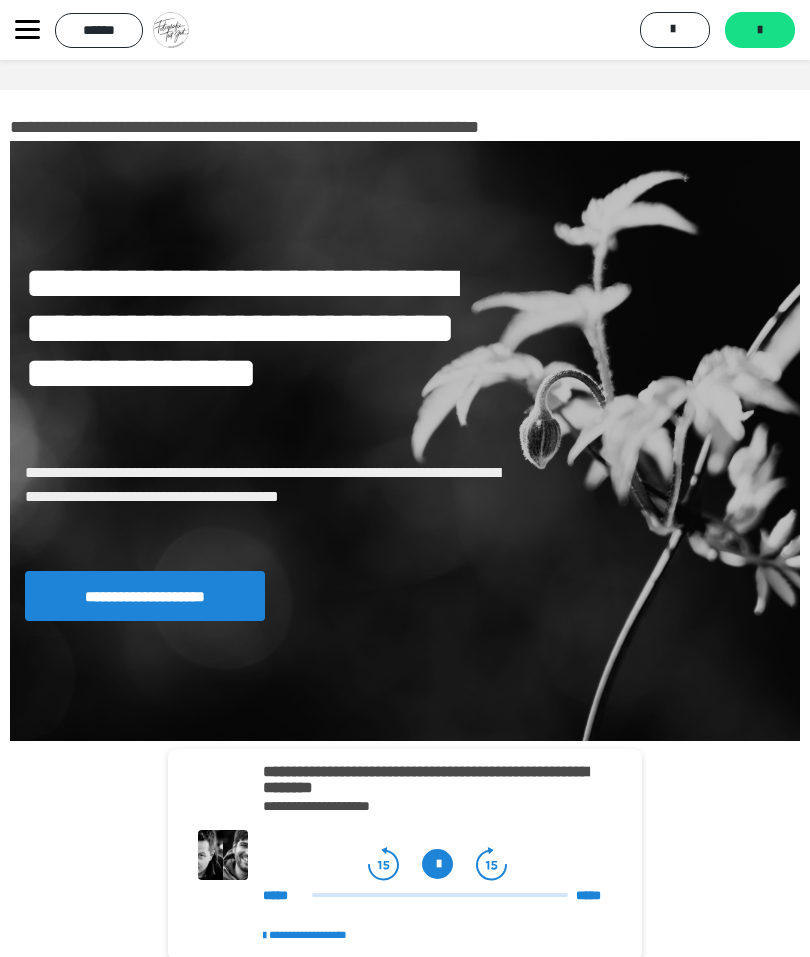 click on "*******" at bounding box center (760, 30) 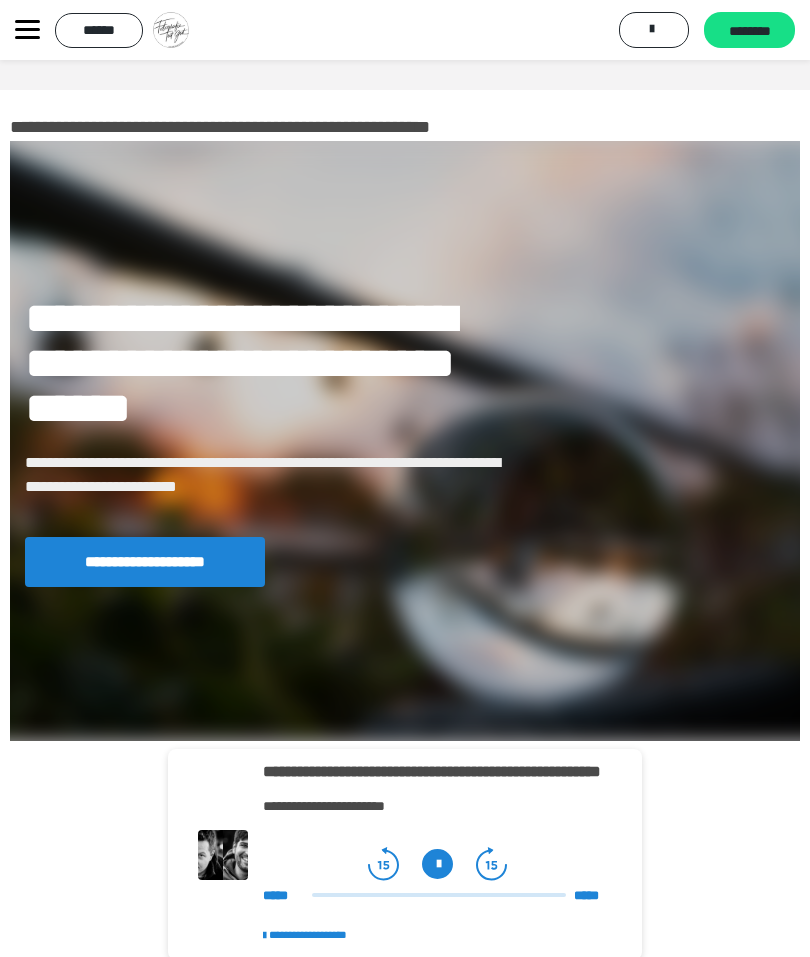 click on "********" at bounding box center (749, 30) 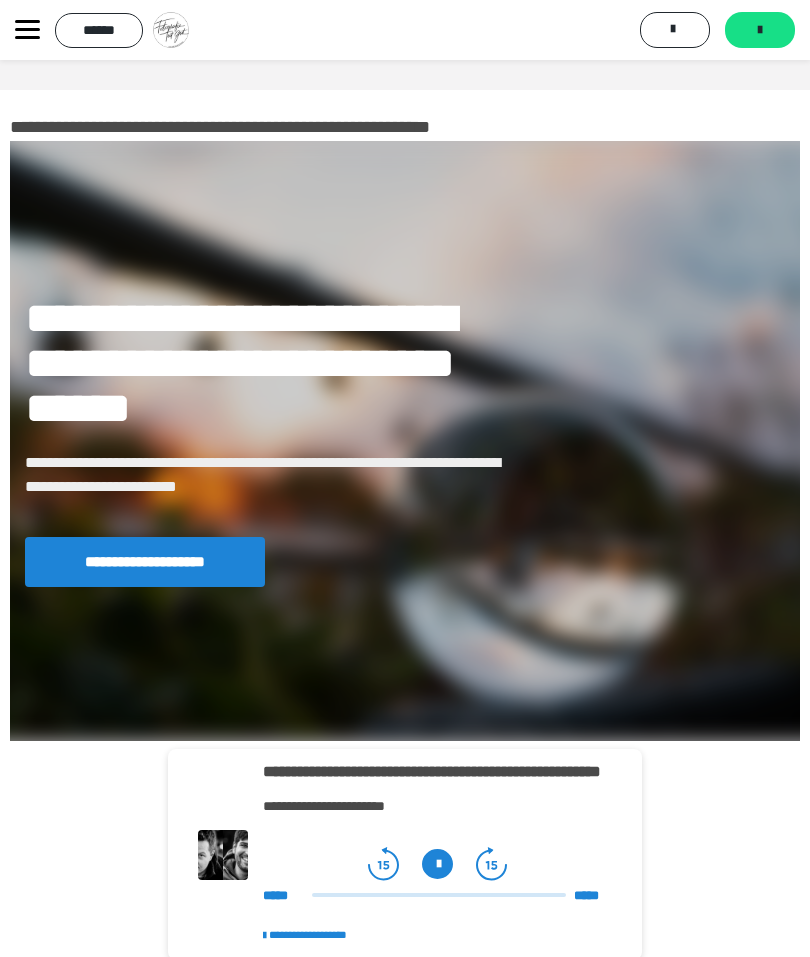 click on "*******" at bounding box center (760, 30) 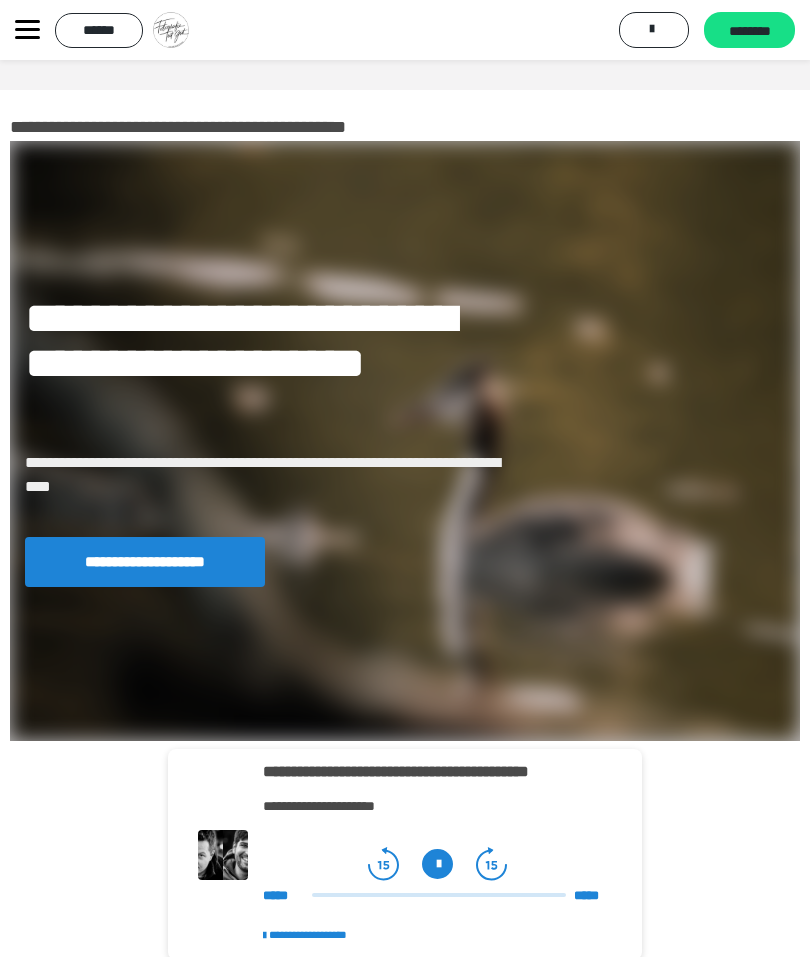 click on "********" at bounding box center [749, 30] 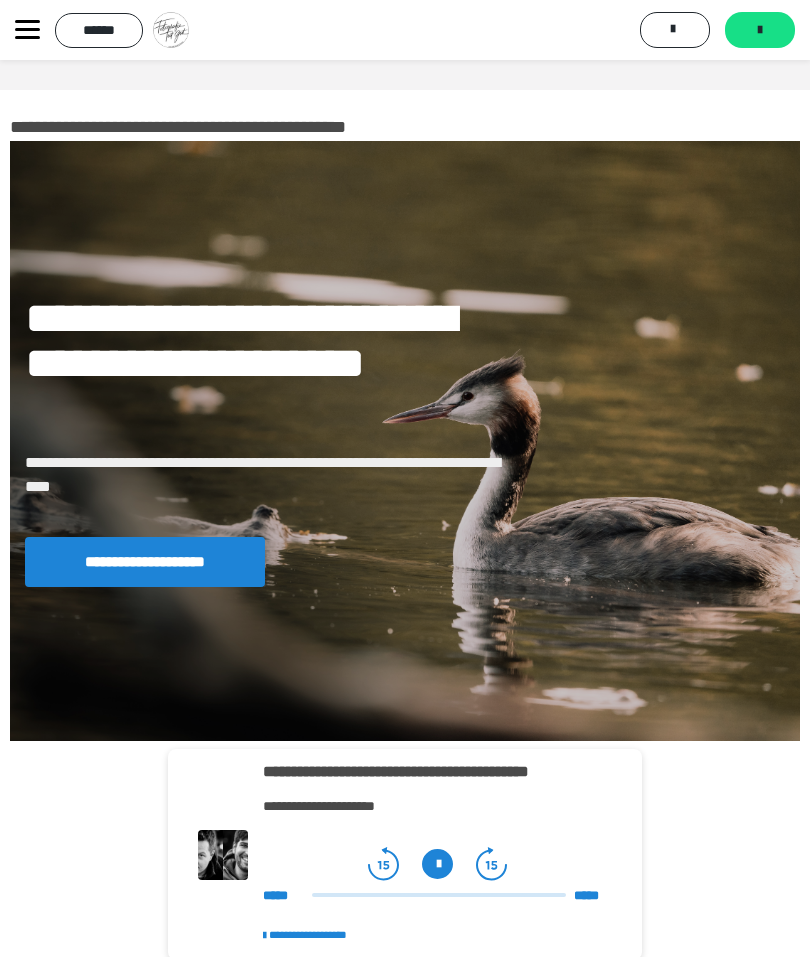 click on "*******" at bounding box center [760, 30] 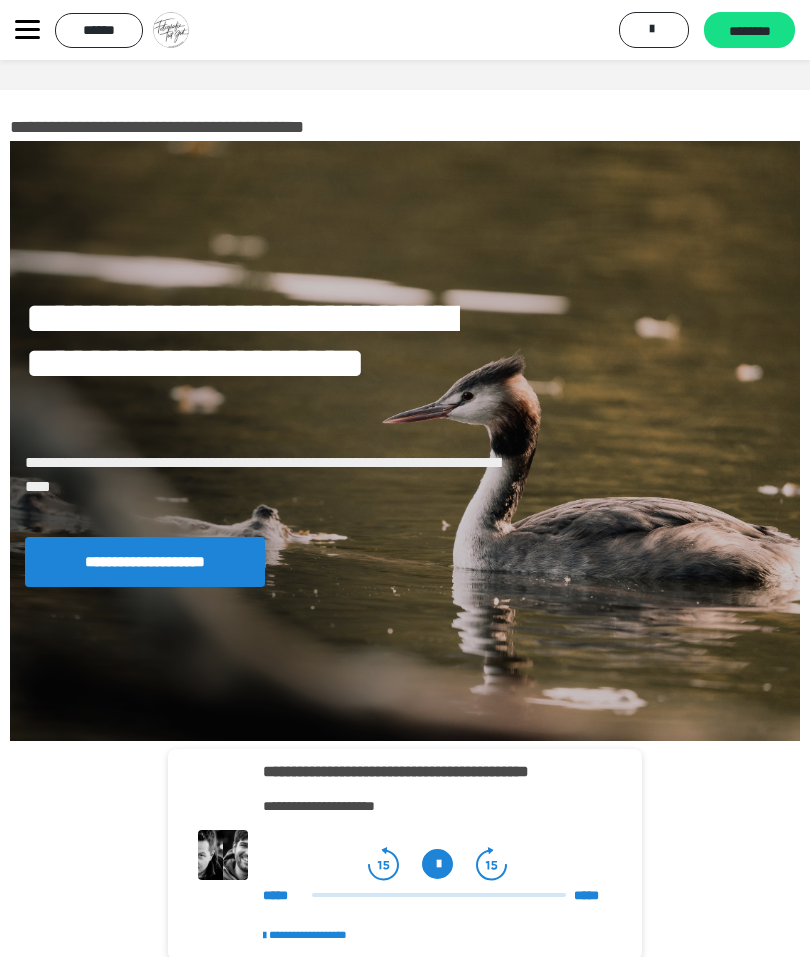 click on "********" at bounding box center (749, 30) 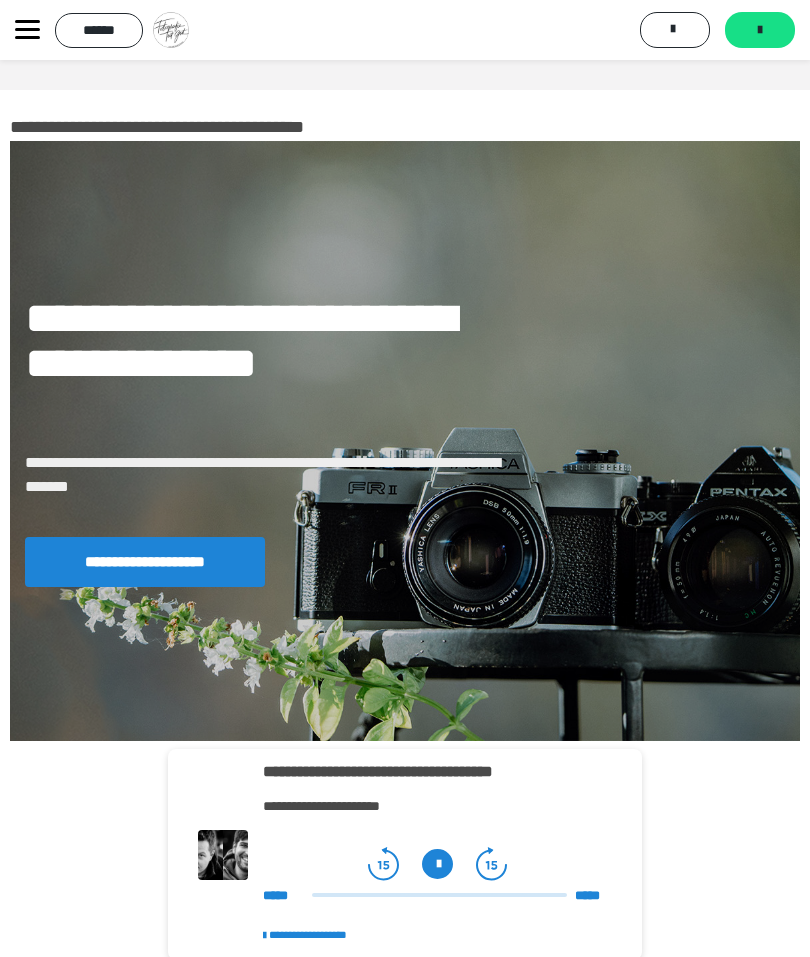 click on "*******" at bounding box center (760, 30) 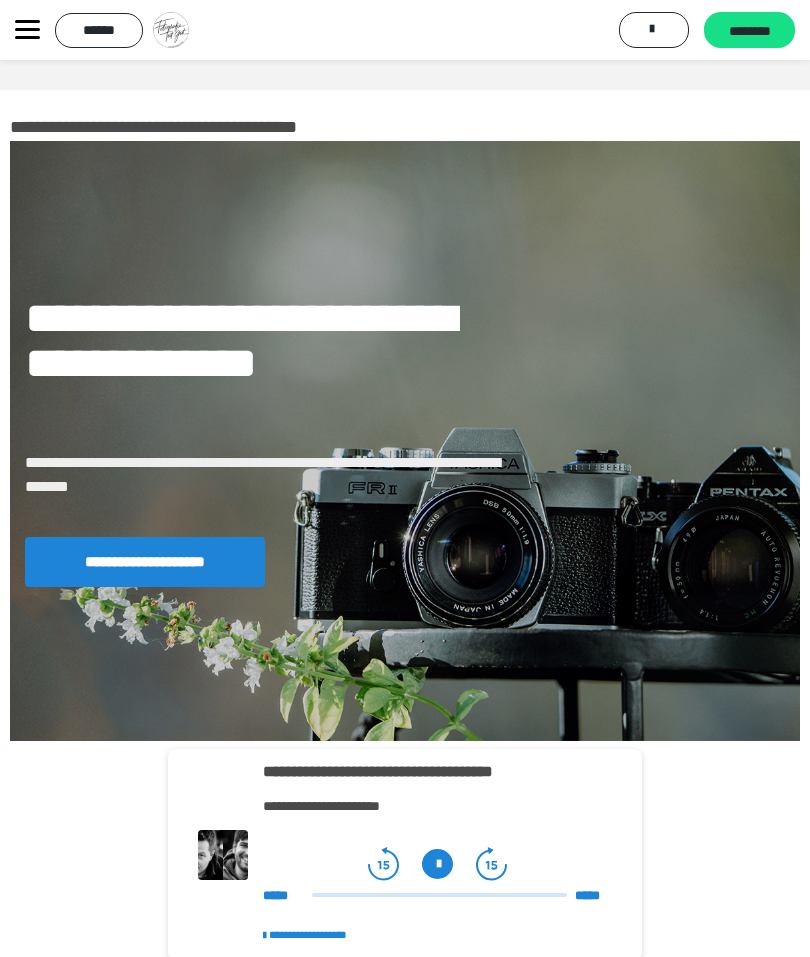 click on "********" at bounding box center (749, 30) 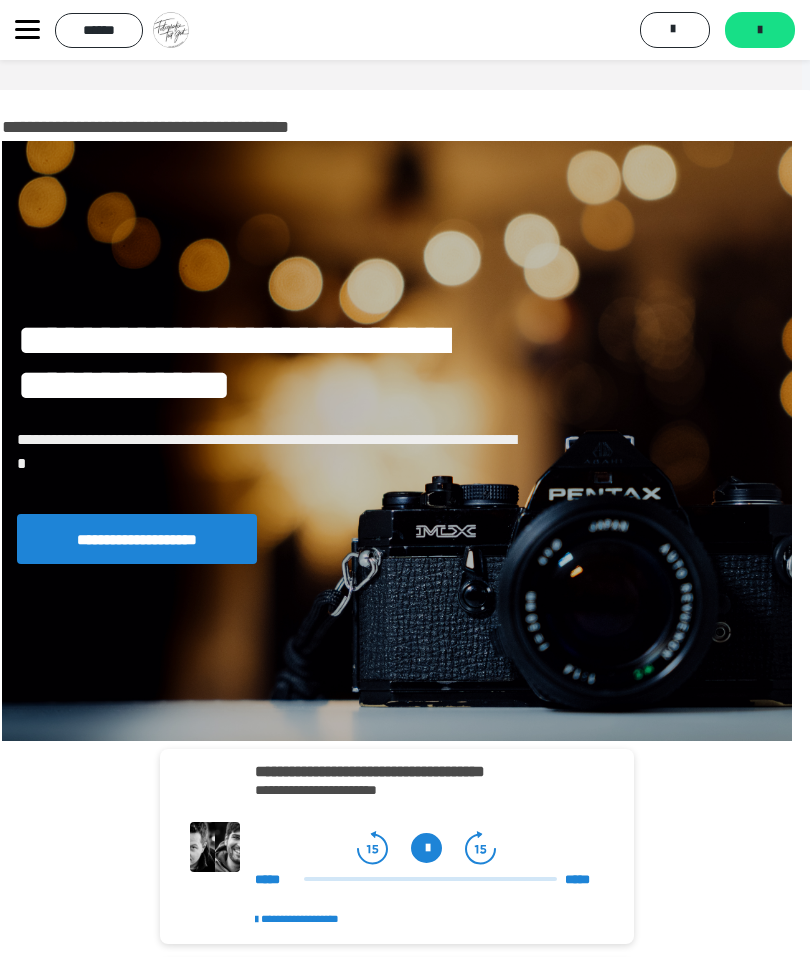 scroll, scrollTop: 0, scrollLeft: 10, axis: horizontal 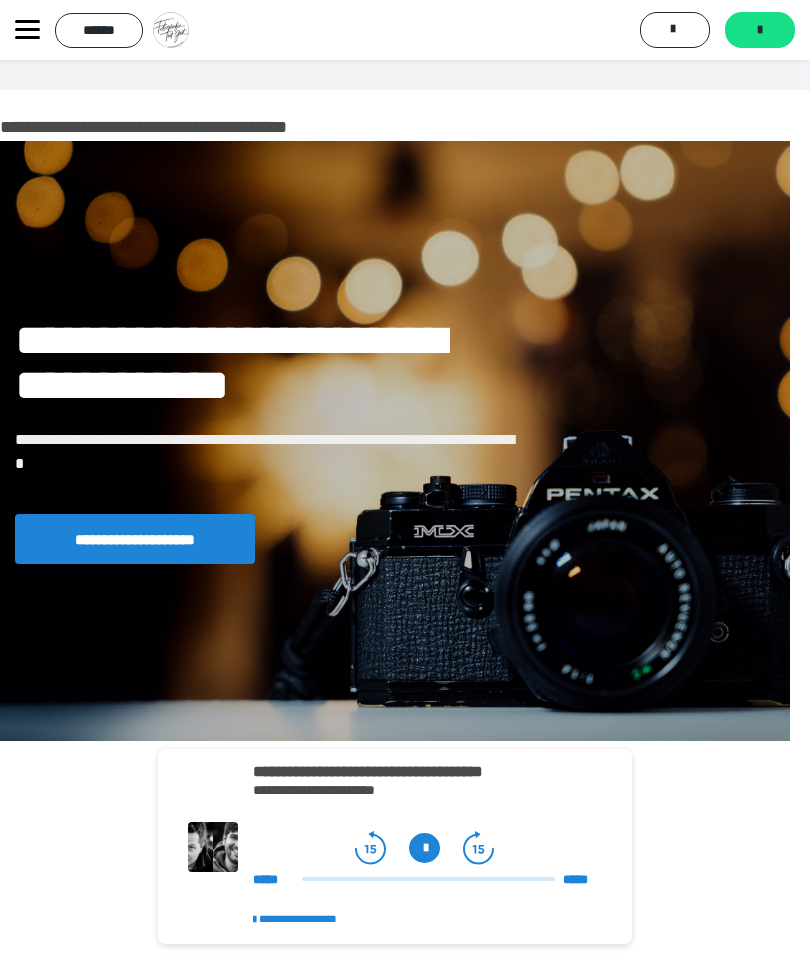 click on "*******" at bounding box center [760, 30] 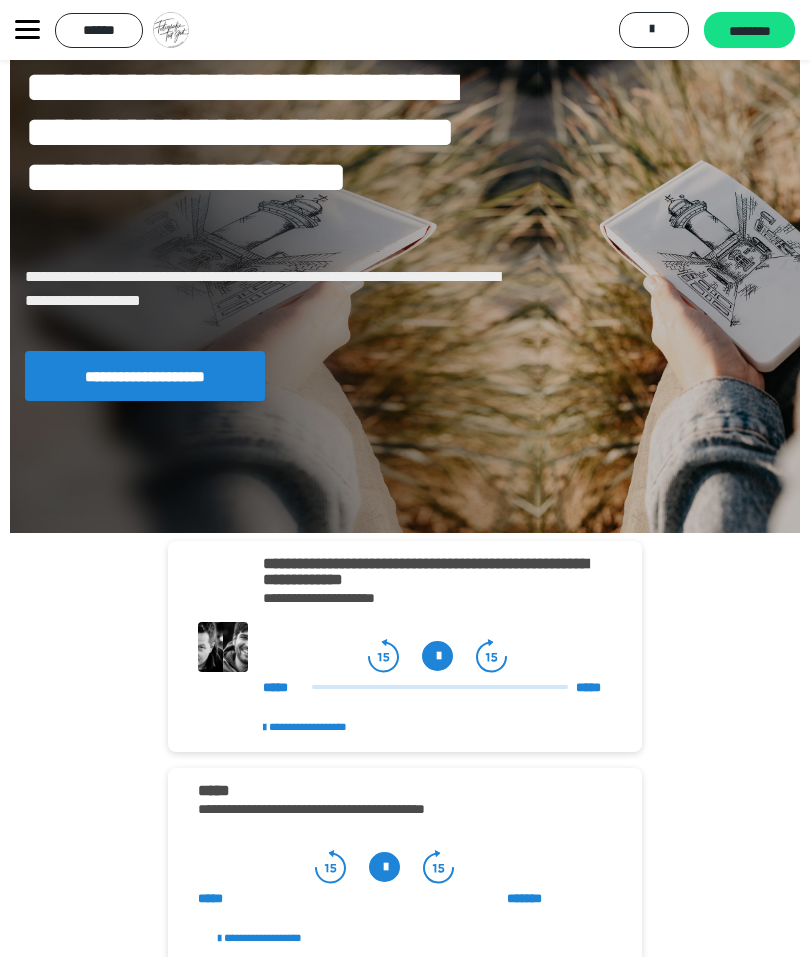 scroll, scrollTop: 87, scrollLeft: 0, axis: vertical 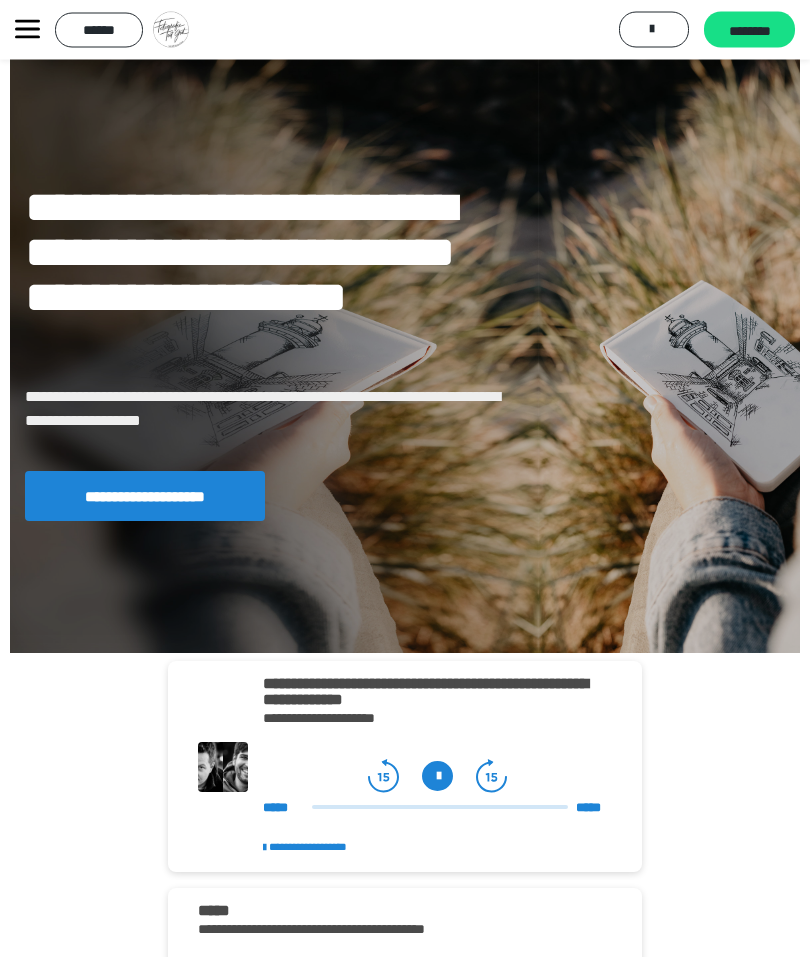 click 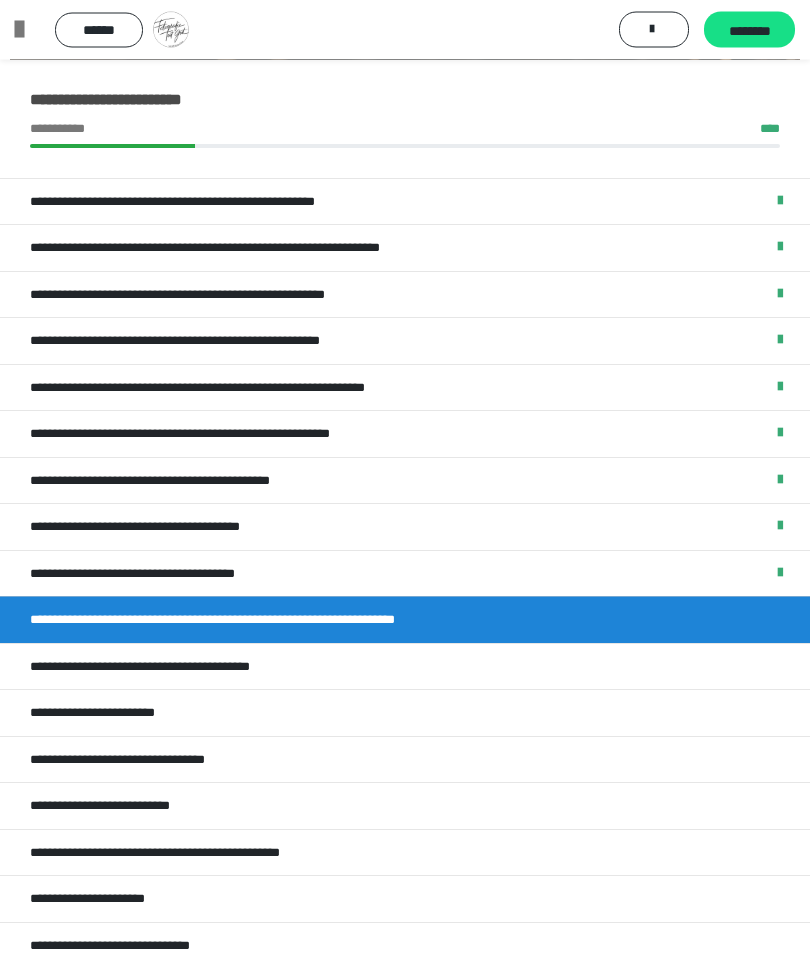 scroll, scrollTop: 88, scrollLeft: 0, axis: vertical 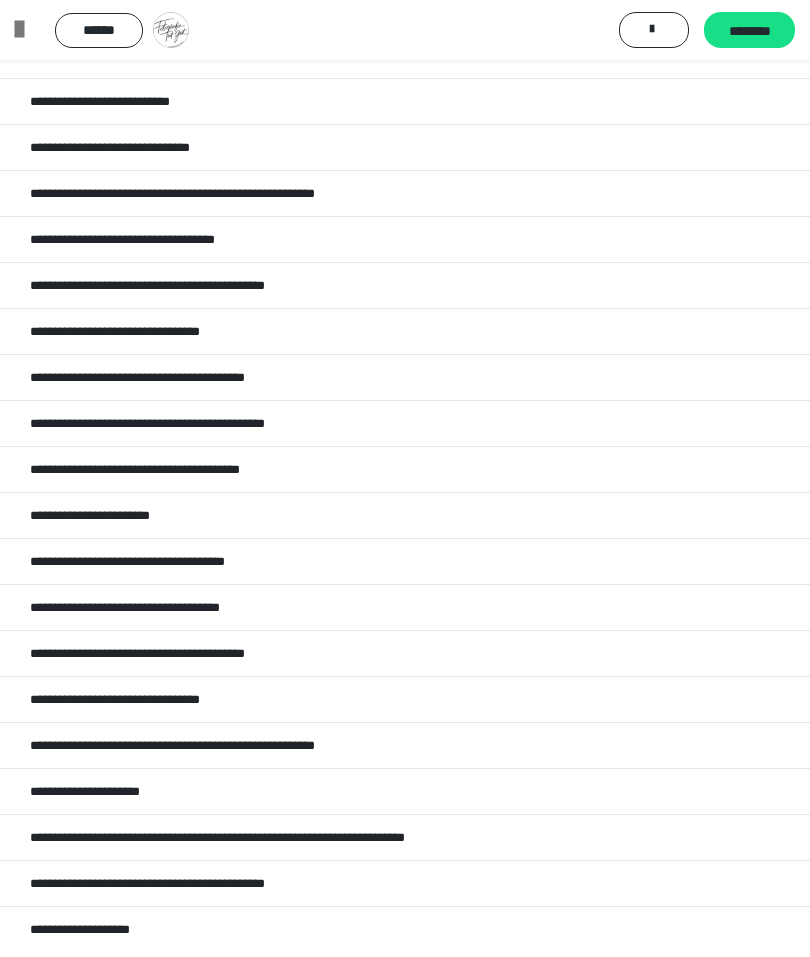click on "**********" at bounding box center [405, 929] 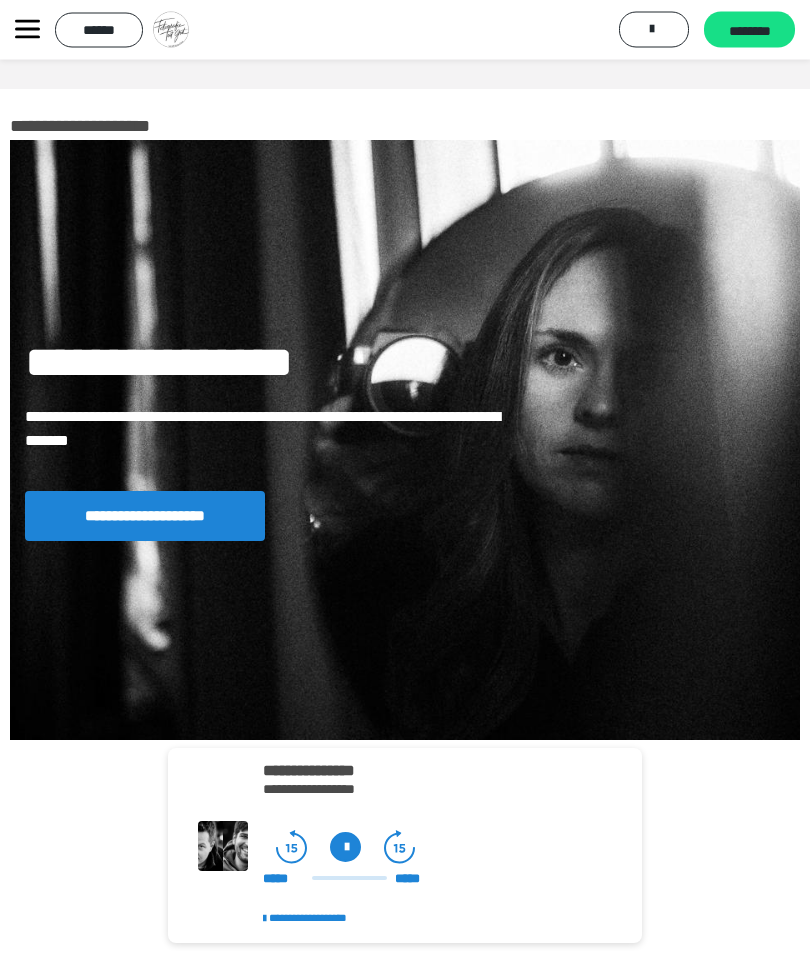 scroll, scrollTop: 0, scrollLeft: 0, axis: both 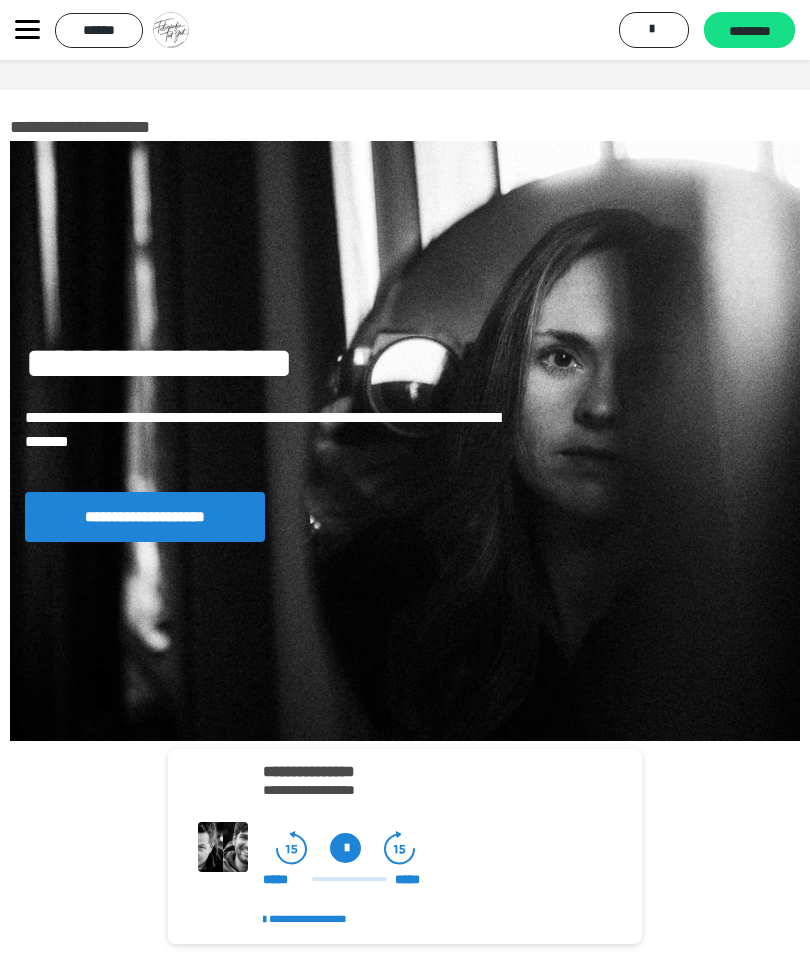 click on "******" at bounding box center (99, 30) 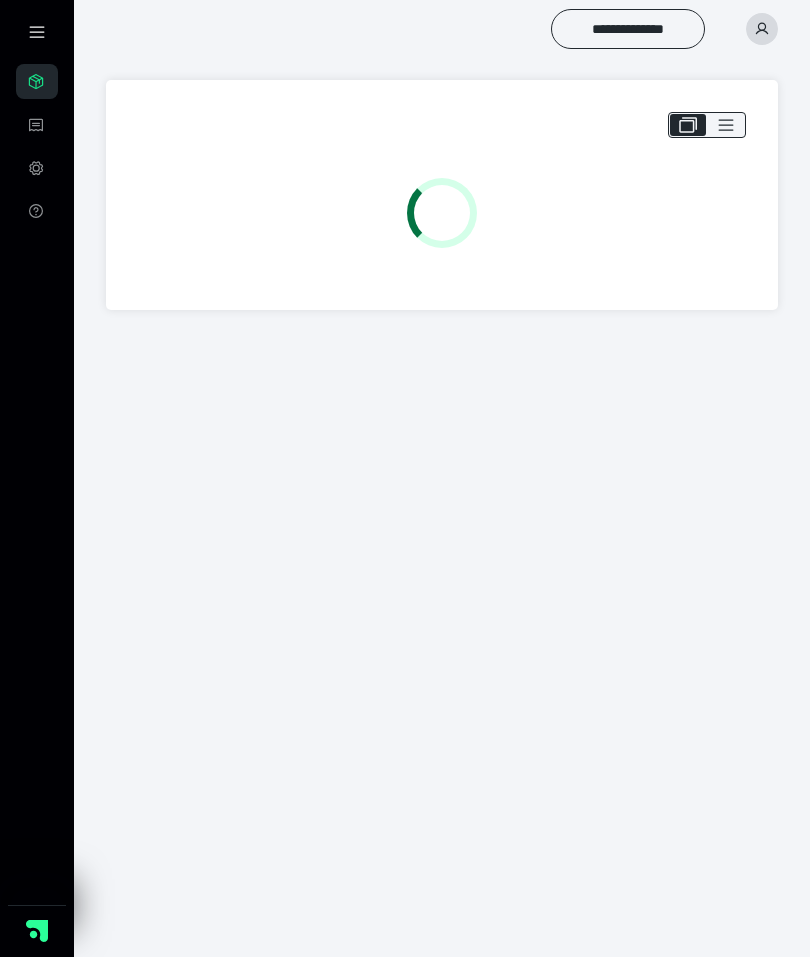 scroll, scrollTop: 0, scrollLeft: 0, axis: both 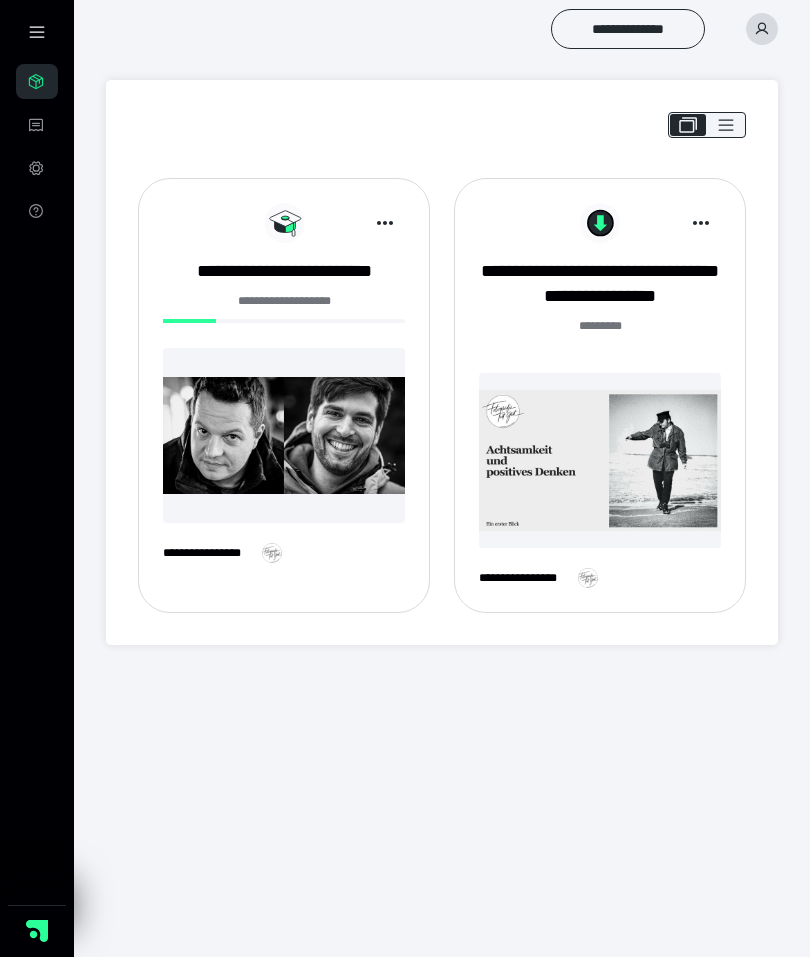 click on "**********" at bounding box center [284, 271] 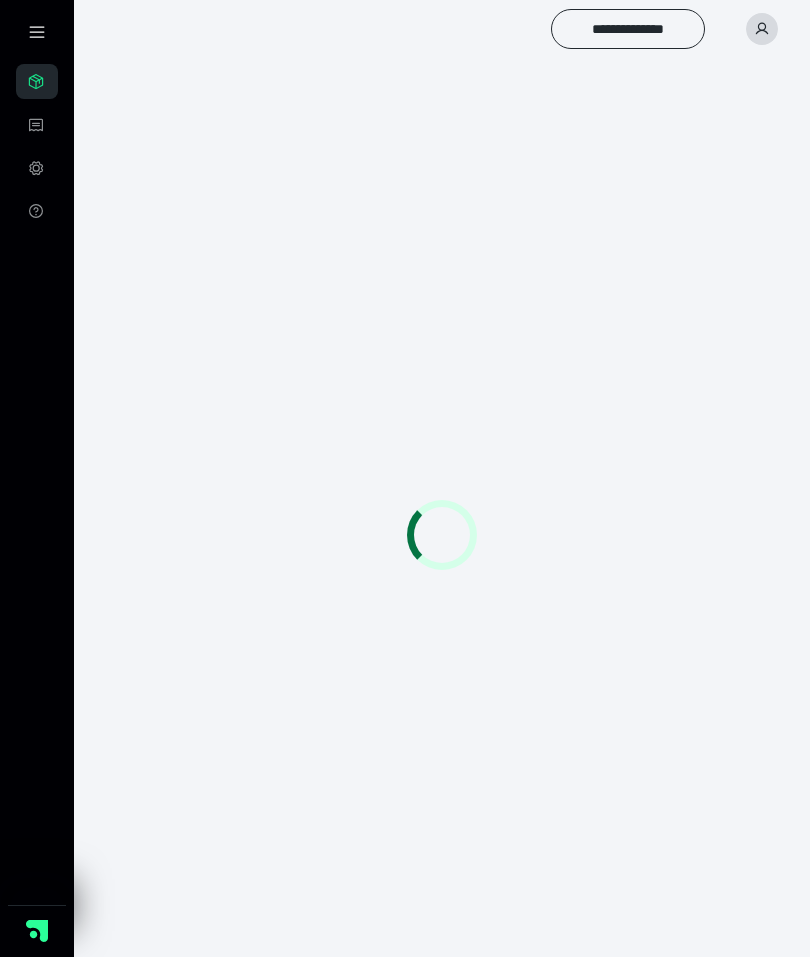 scroll, scrollTop: 0, scrollLeft: 0, axis: both 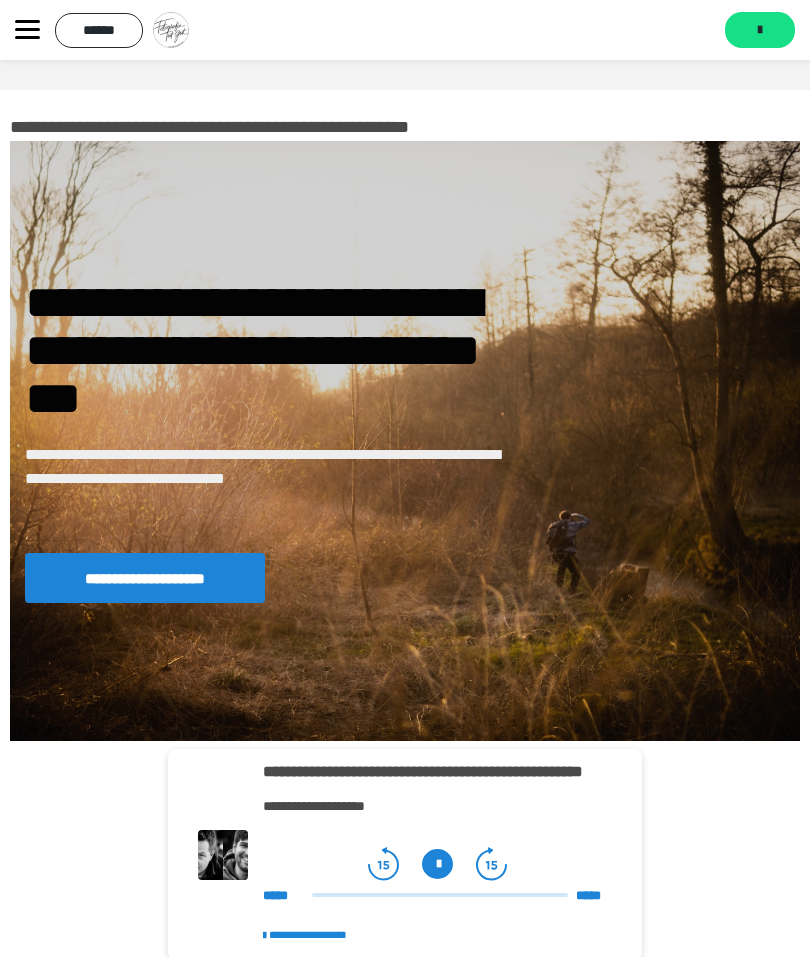 click 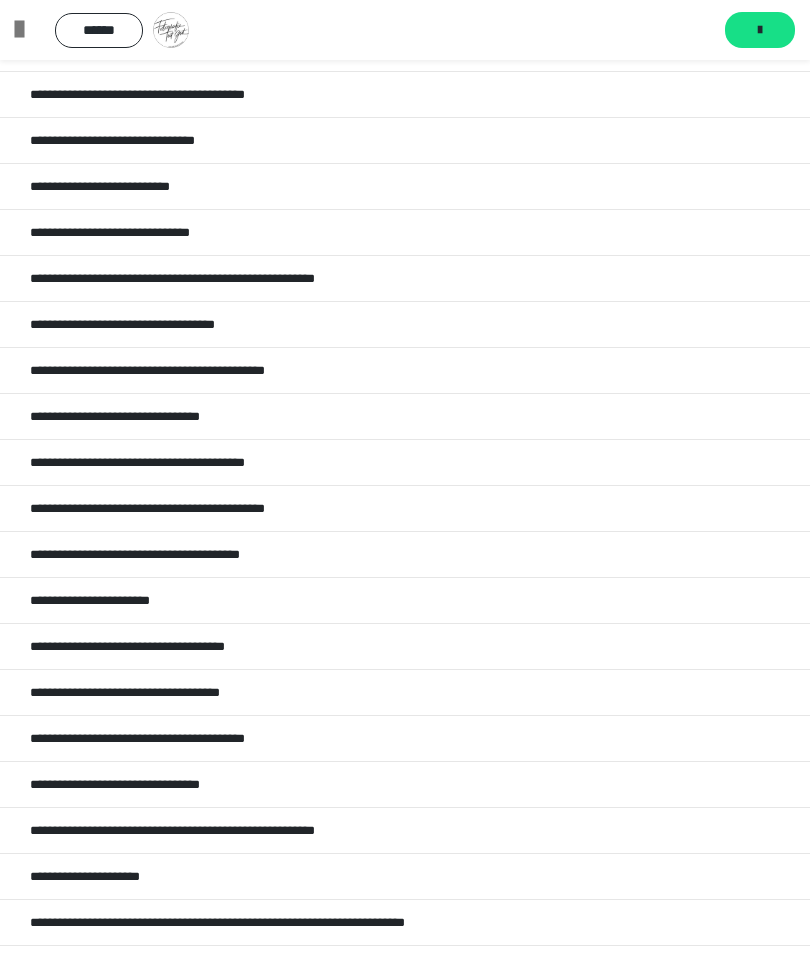 scroll, scrollTop: 1002, scrollLeft: 0, axis: vertical 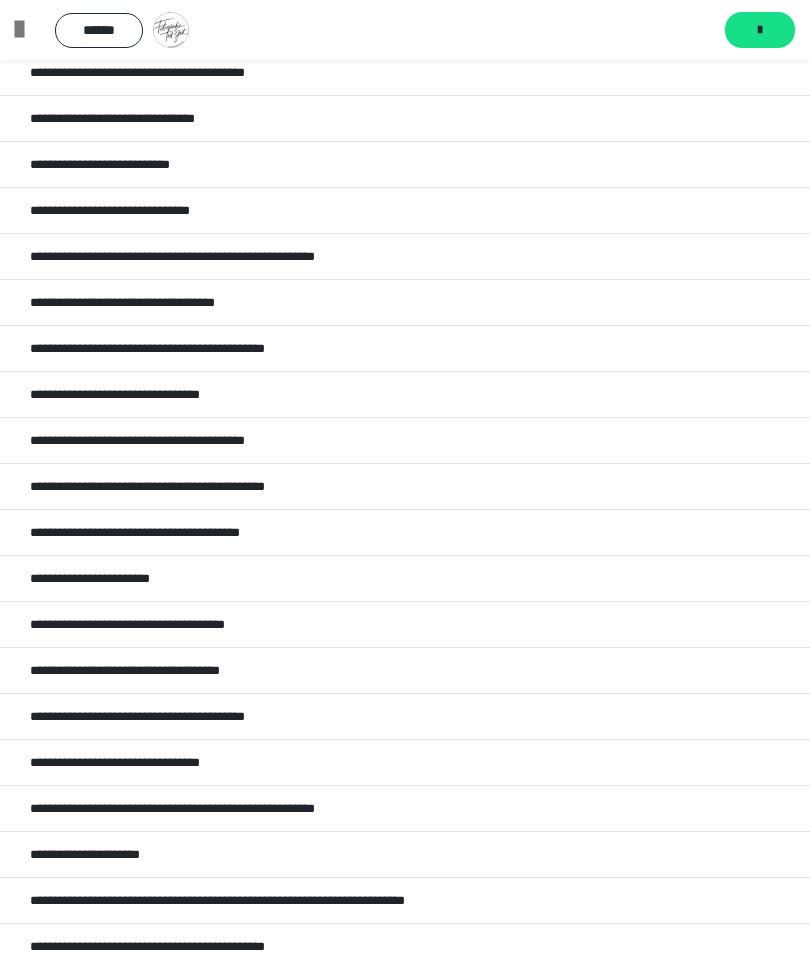 click on "******" at bounding box center (99, 30) 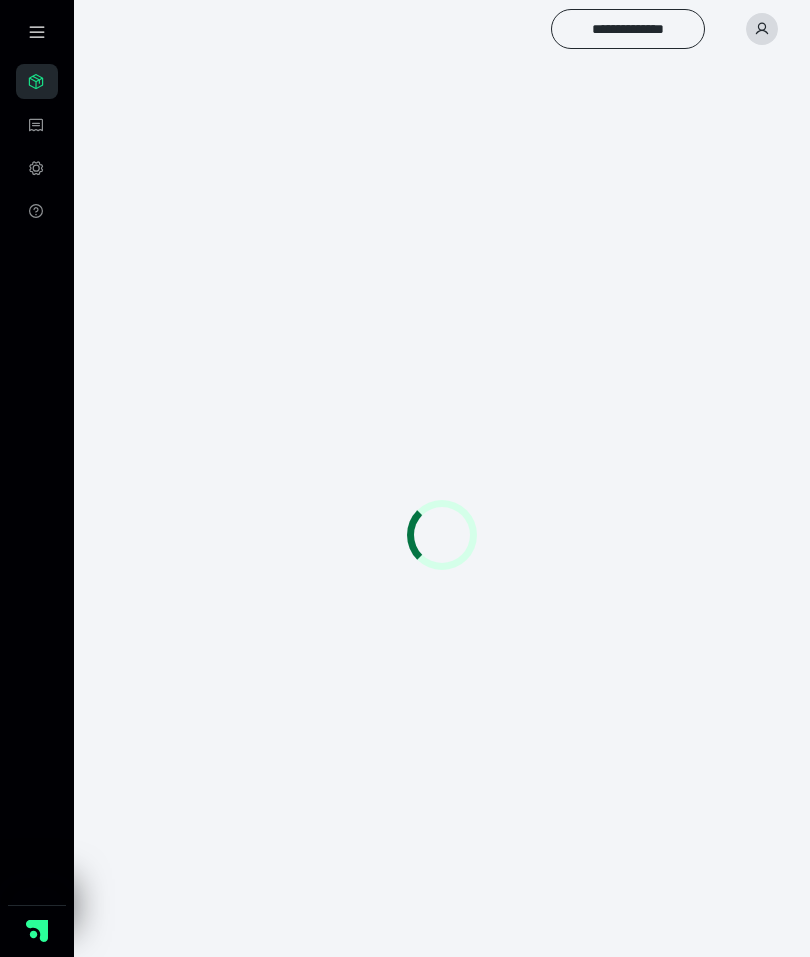 scroll, scrollTop: 0, scrollLeft: 0, axis: both 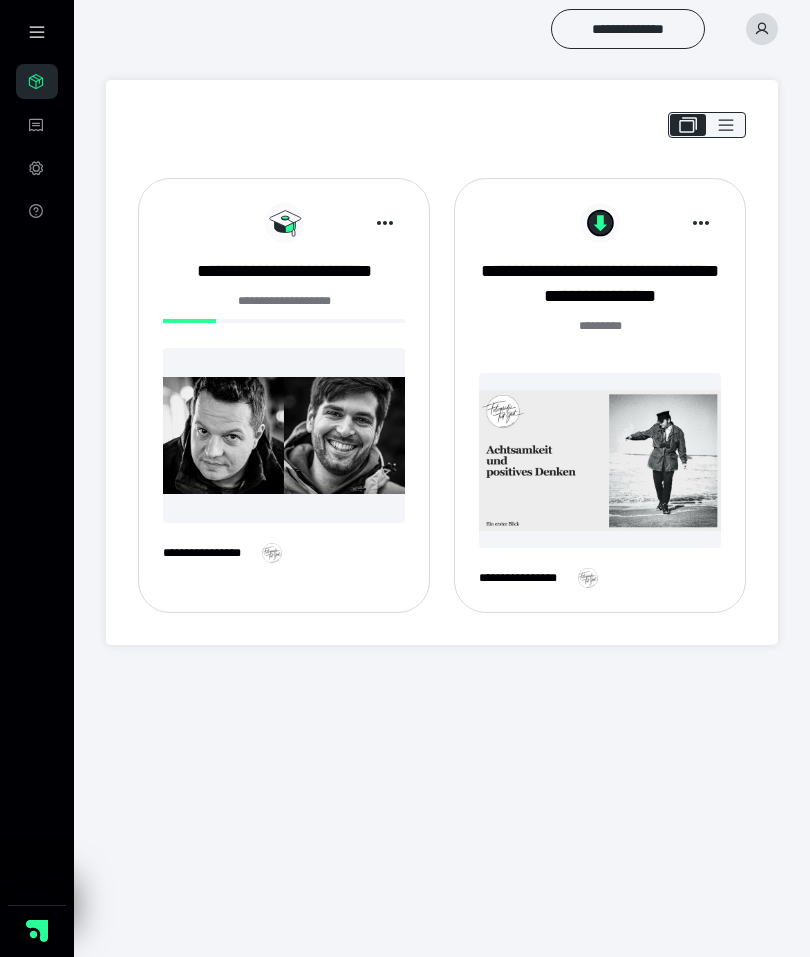 click on "**********" at bounding box center (600, 284) 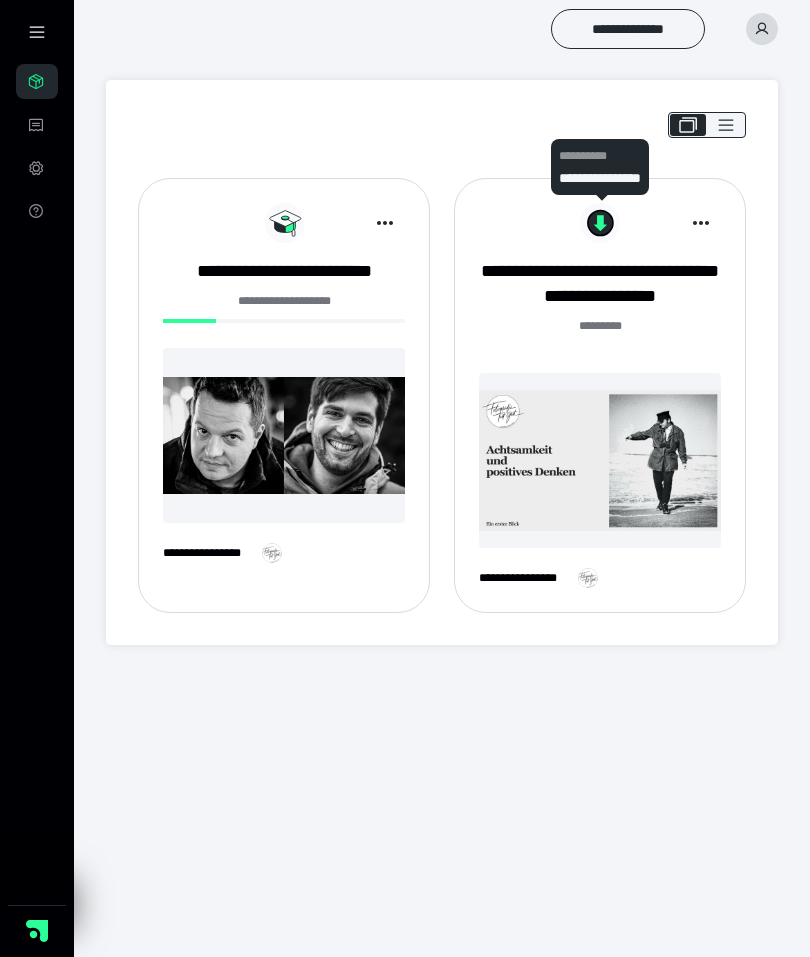 click 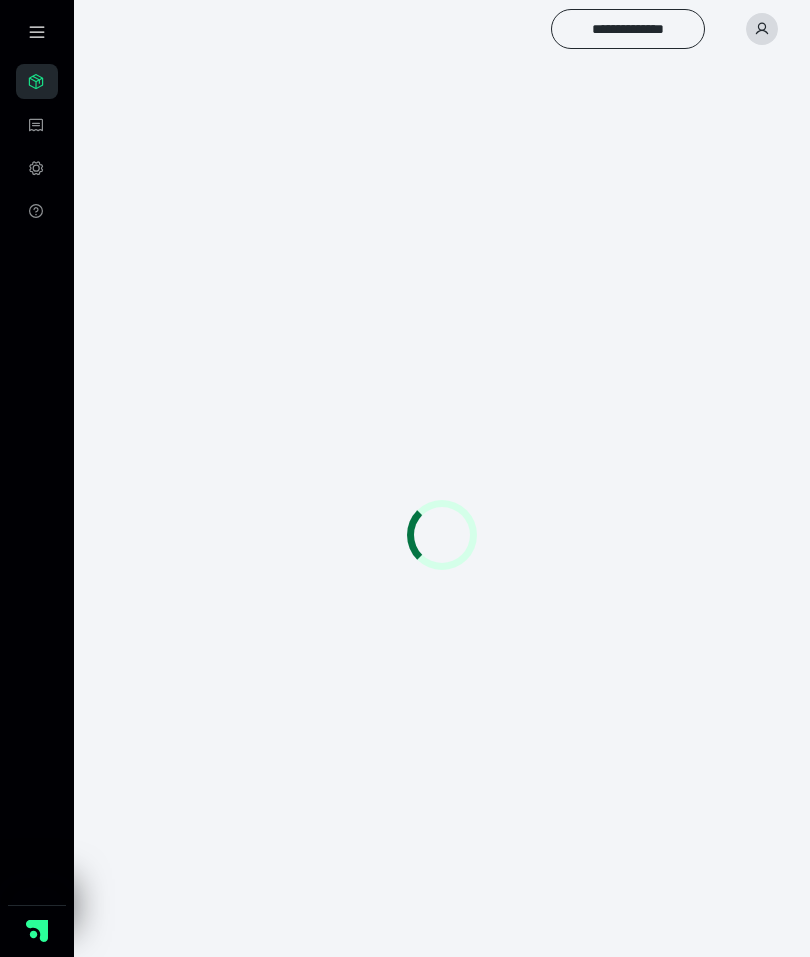 scroll, scrollTop: 0, scrollLeft: 0, axis: both 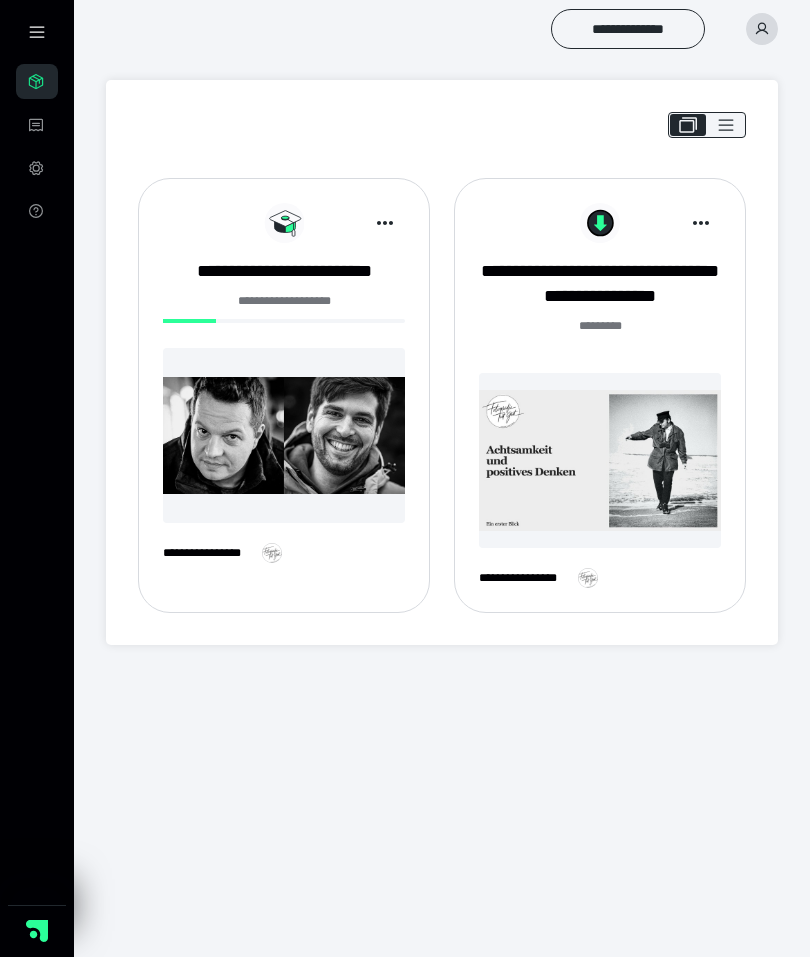 click 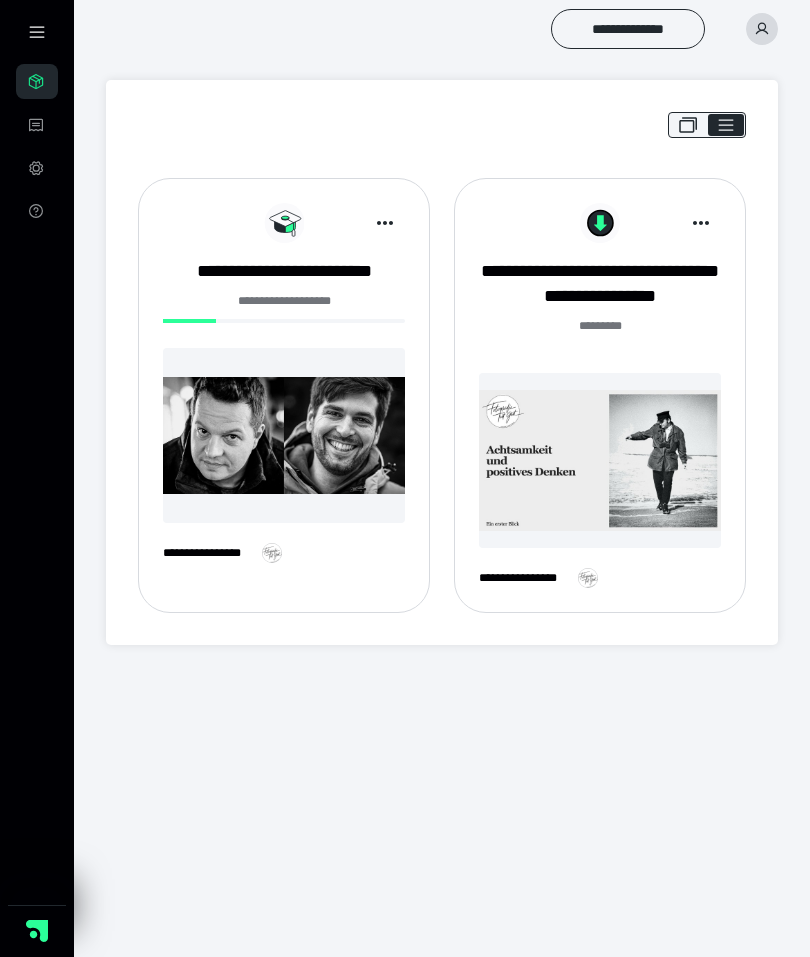 checkbox on "****" 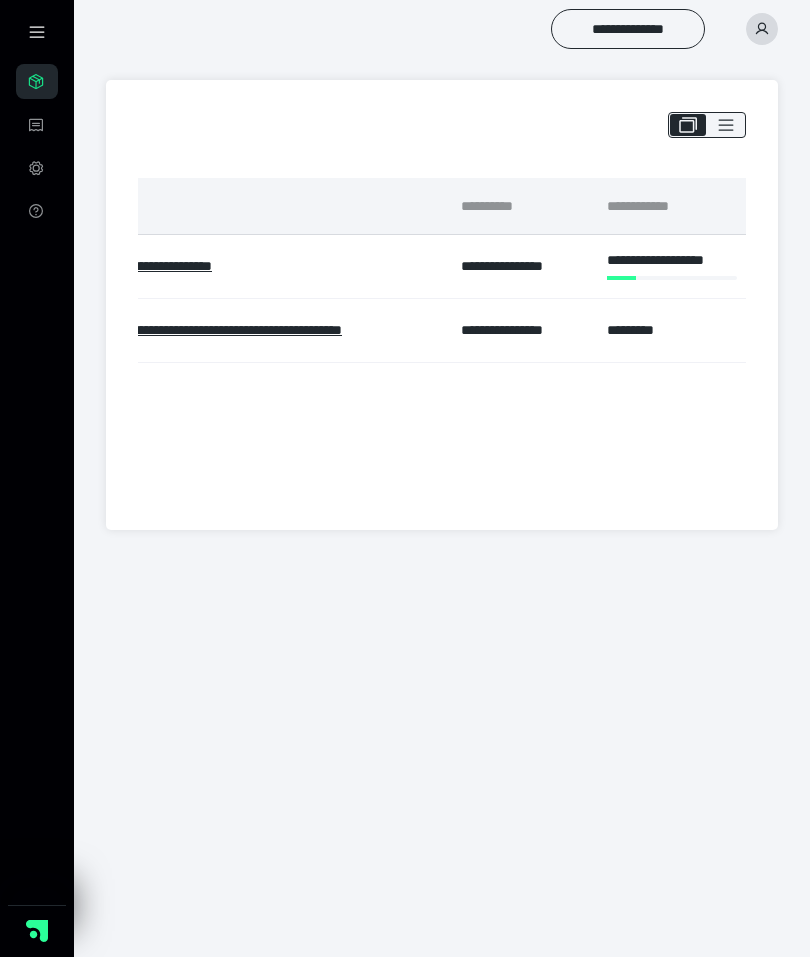 scroll, scrollTop: 0, scrollLeft: 0, axis: both 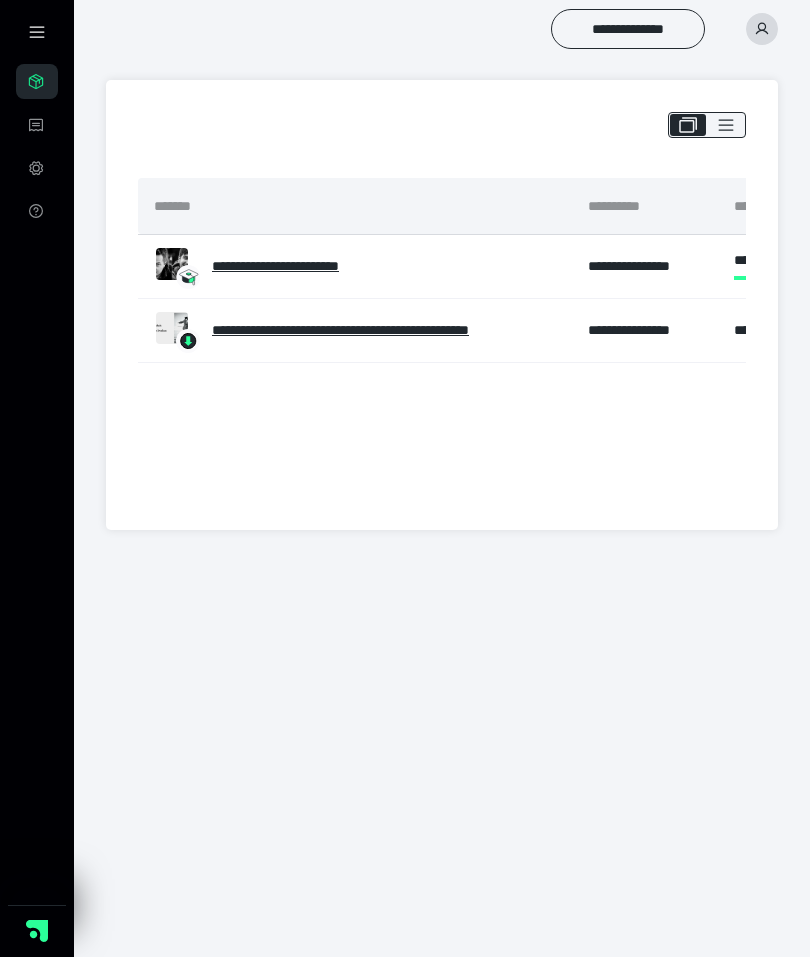 click on "**********" at bounding box center (302, 266) 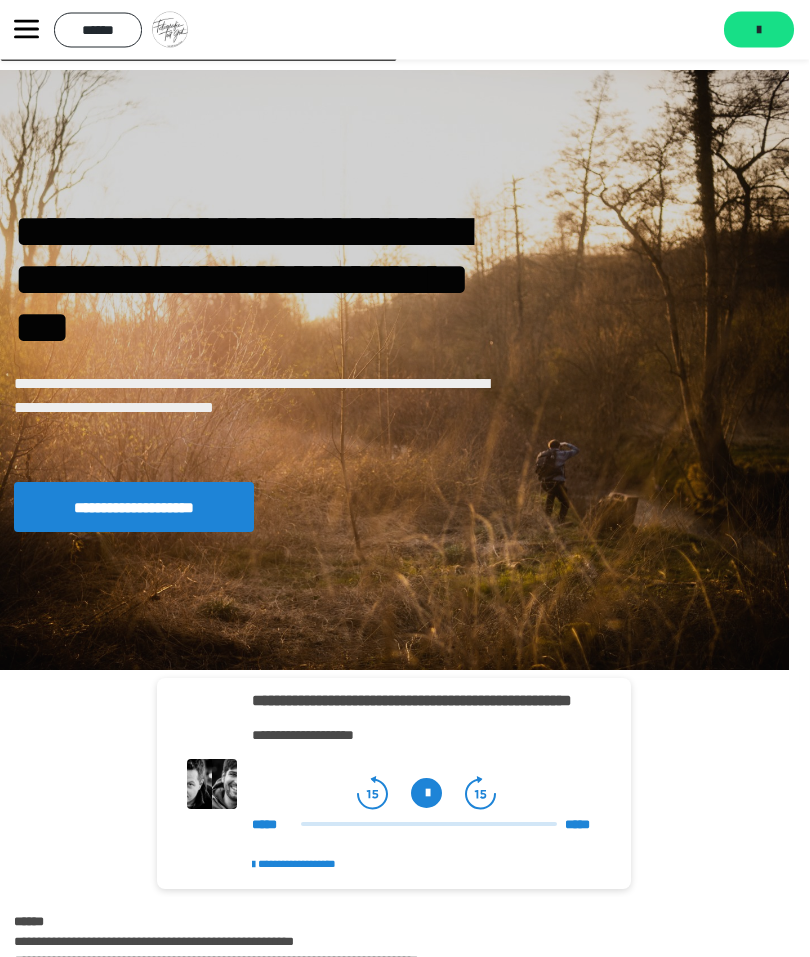 scroll, scrollTop: 0, scrollLeft: 10, axis: horizontal 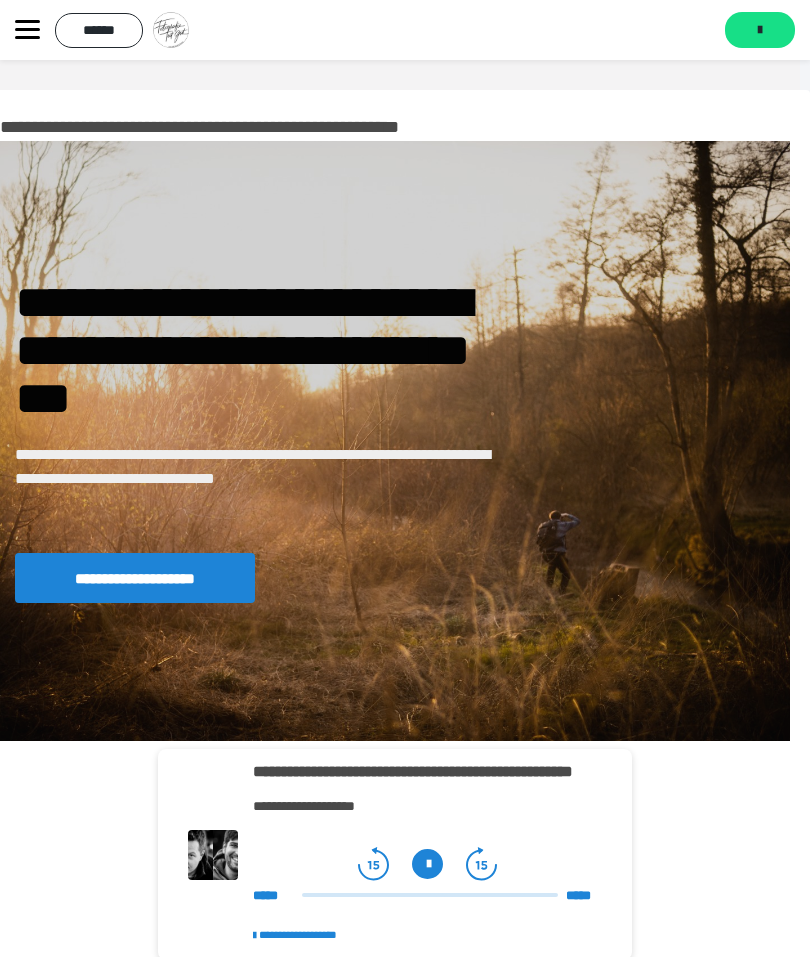 click 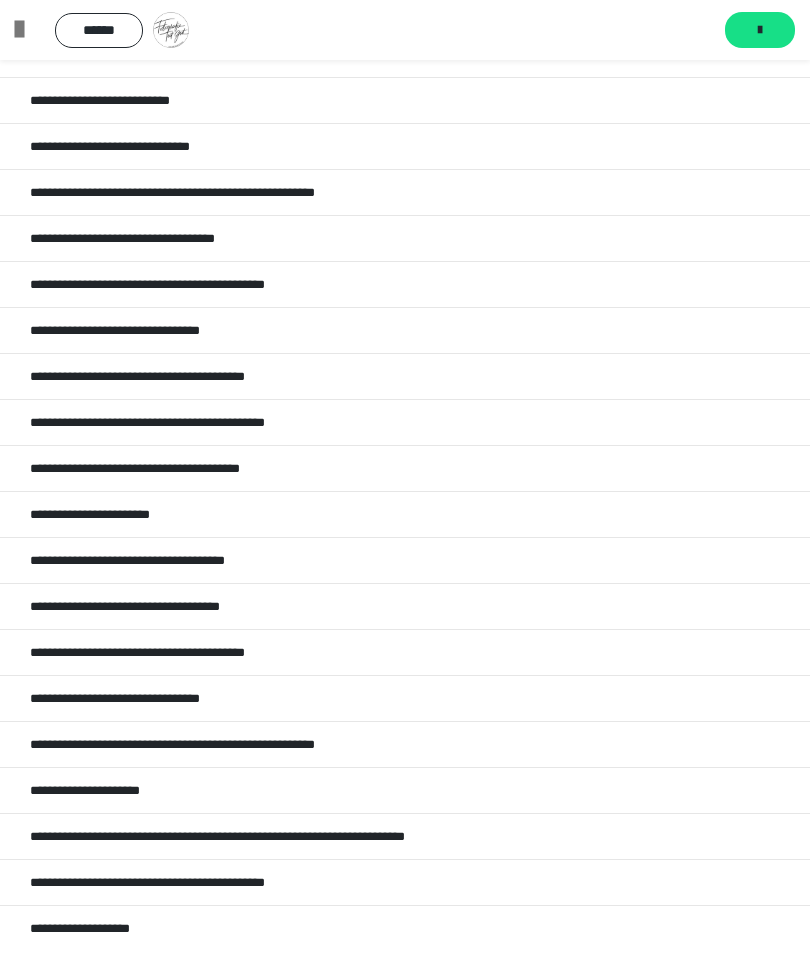scroll, scrollTop: 1065, scrollLeft: 0, axis: vertical 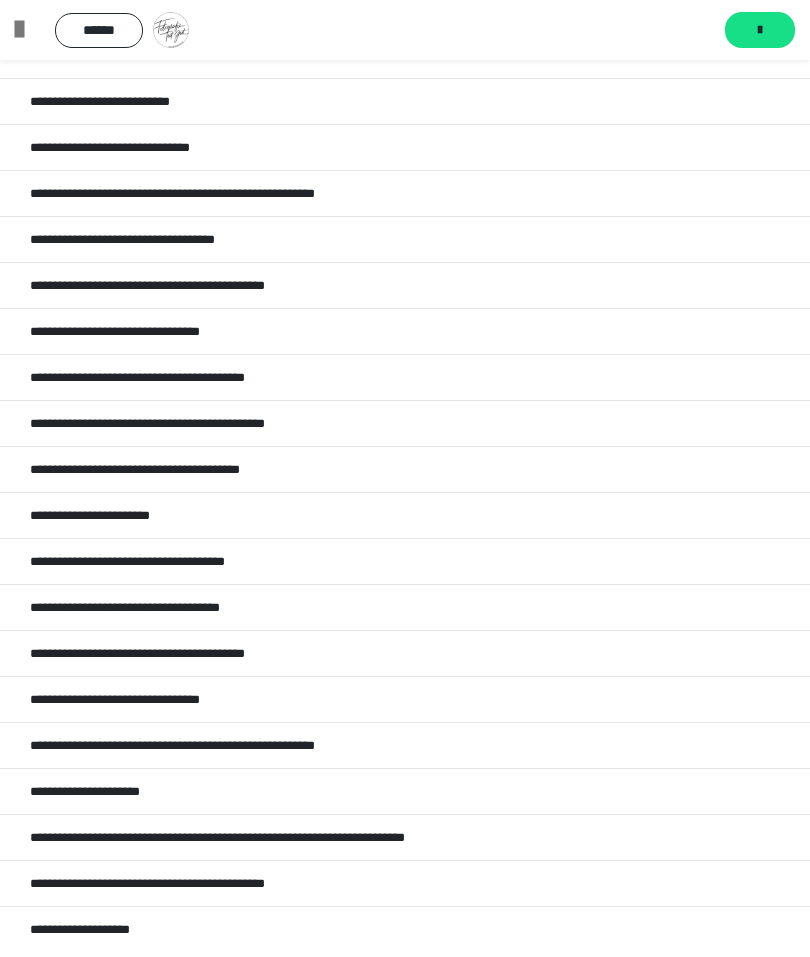 click on "**********" at bounding box center (106, 791) 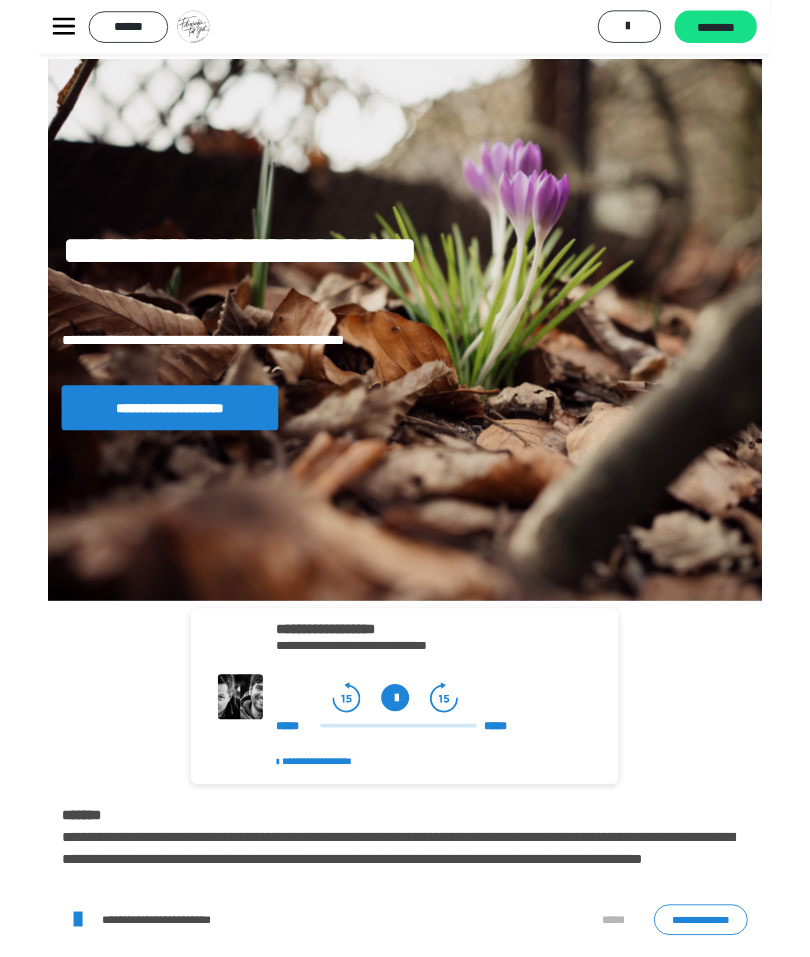 scroll, scrollTop: 0, scrollLeft: 0, axis: both 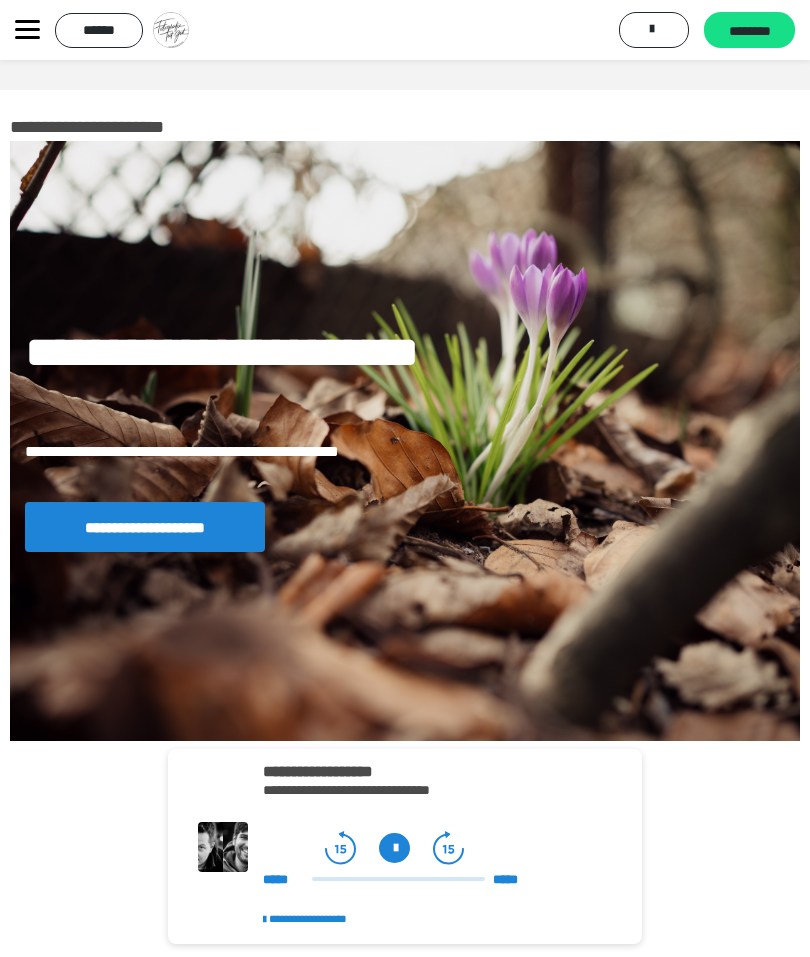 click on "******" at bounding box center [99, 30] 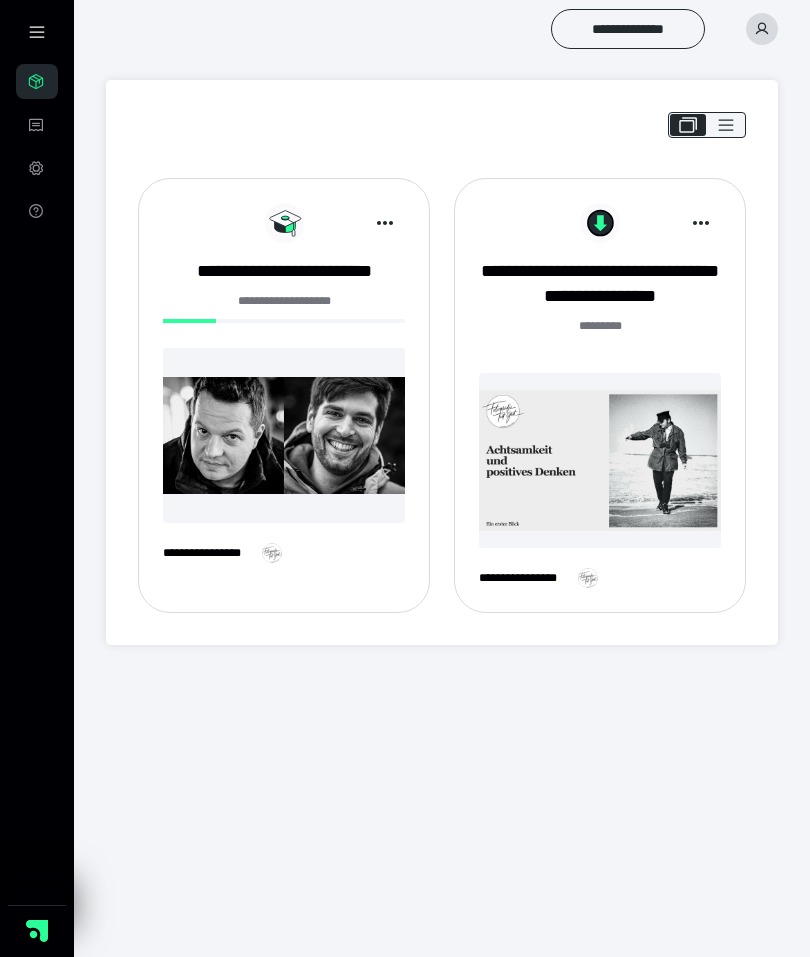click on "**********" at bounding box center [284, 271] 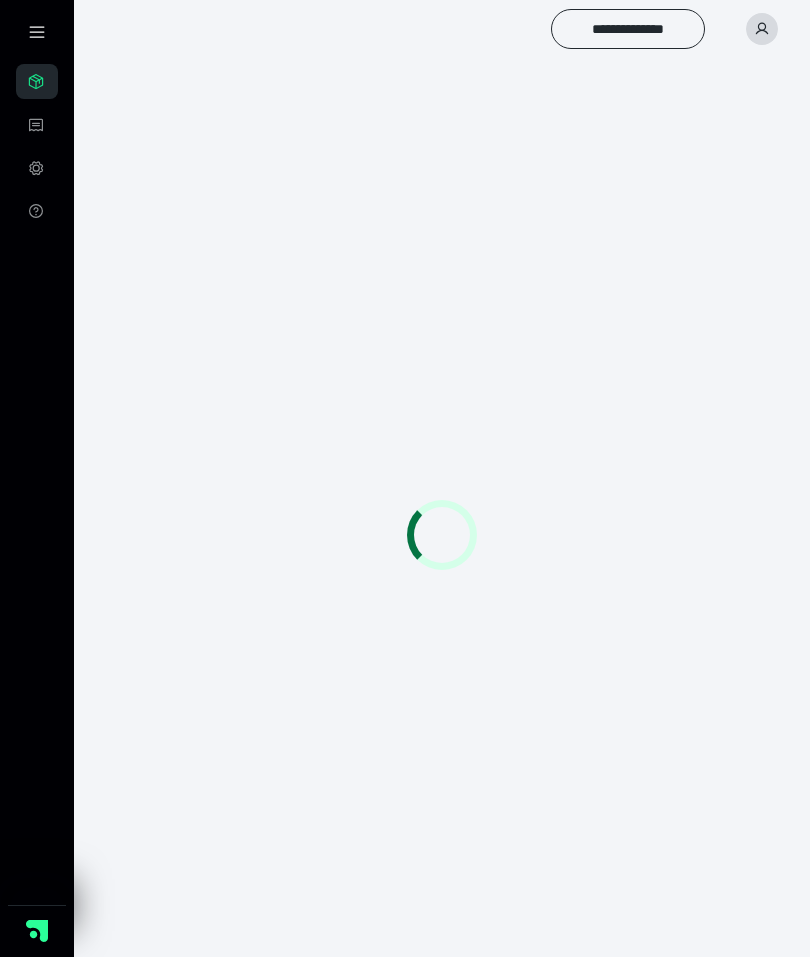 scroll, scrollTop: 0, scrollLeft: 0, axis: both 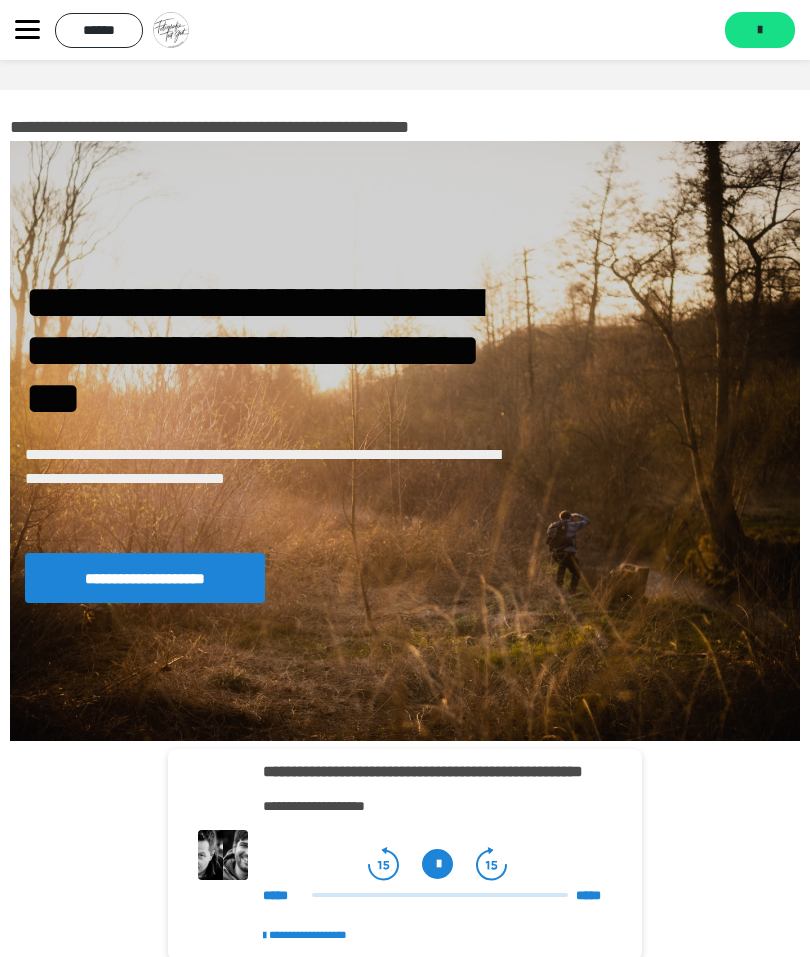 click 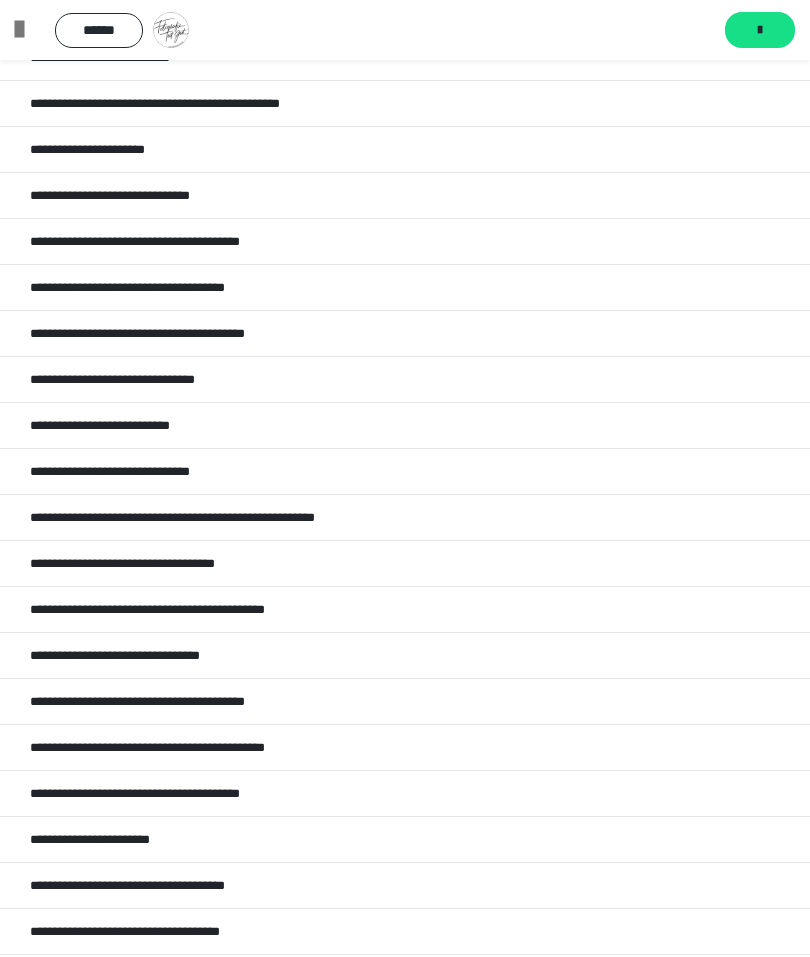 scroll, scrollTop: 748, scrollLeft: 0, axis: vertical 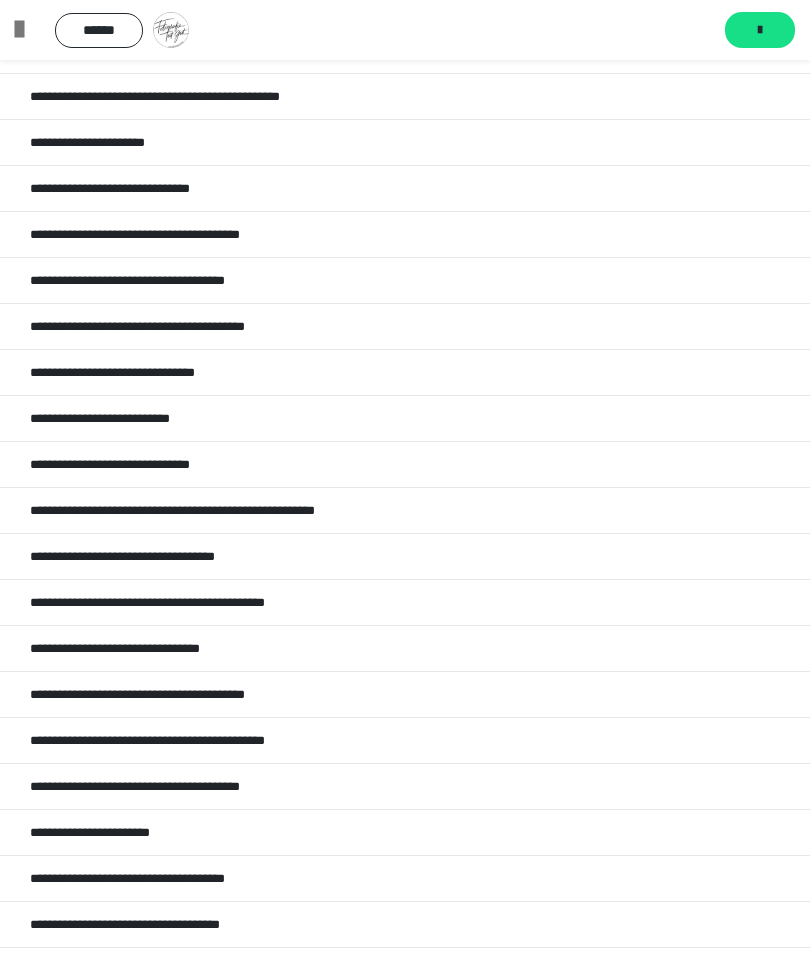 click on "**********" at bounding box center (405, 694) 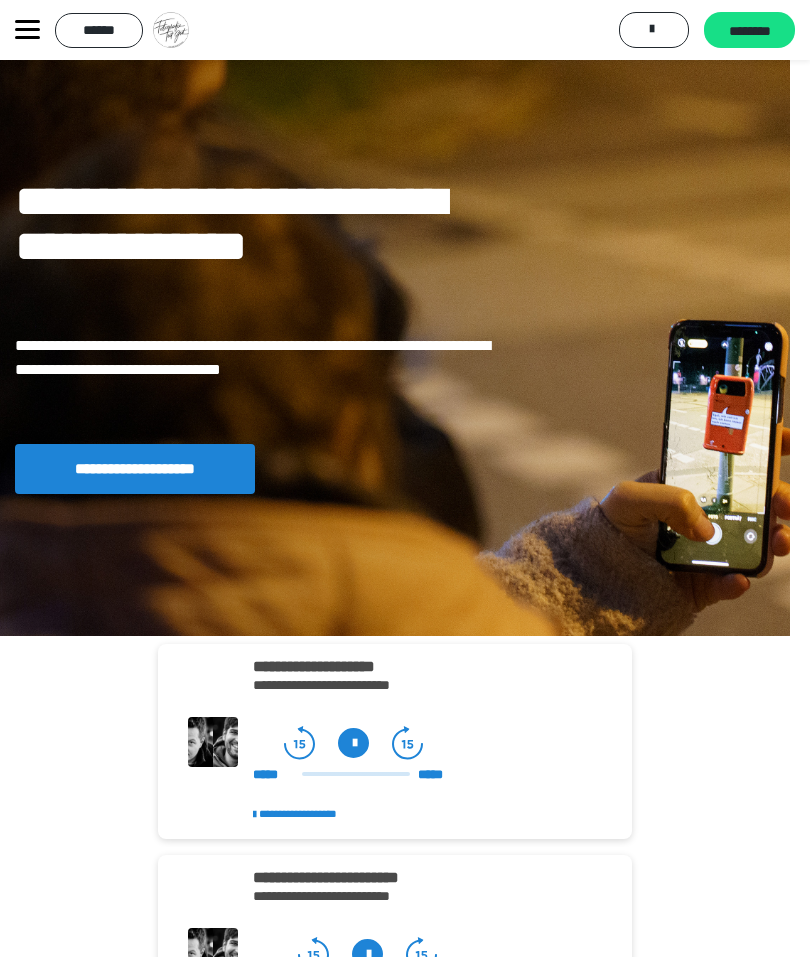 scroll, scrollTop: 0, scrollLeft: 10, axis: horizontal 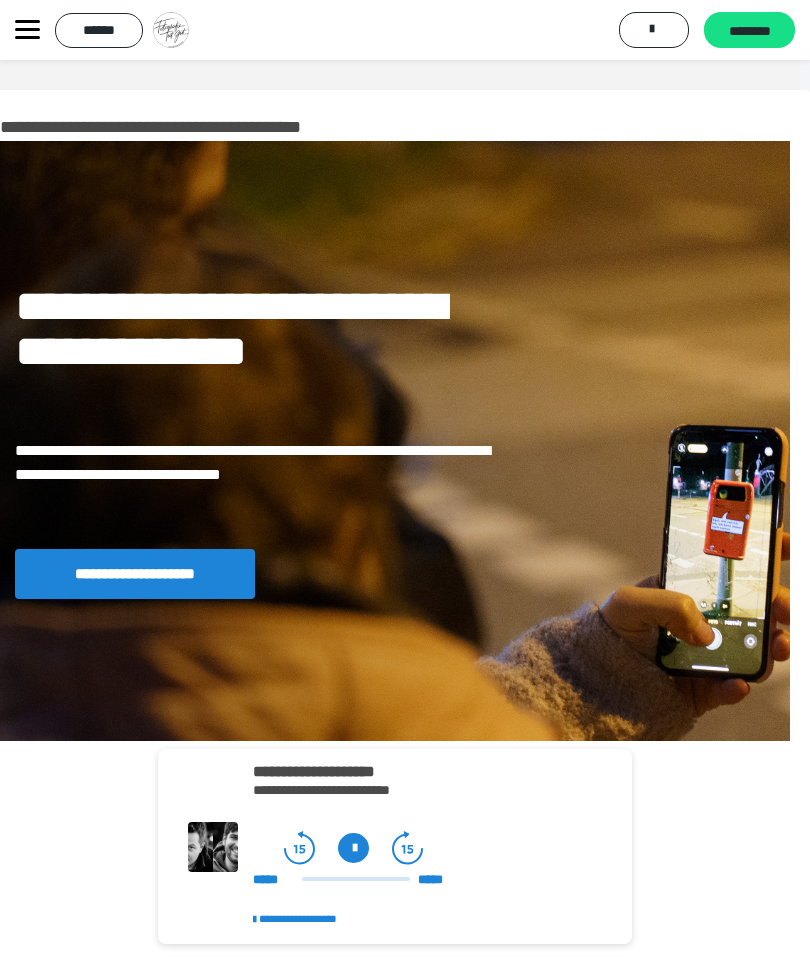 click on "******" at bounding box center (99, 30) 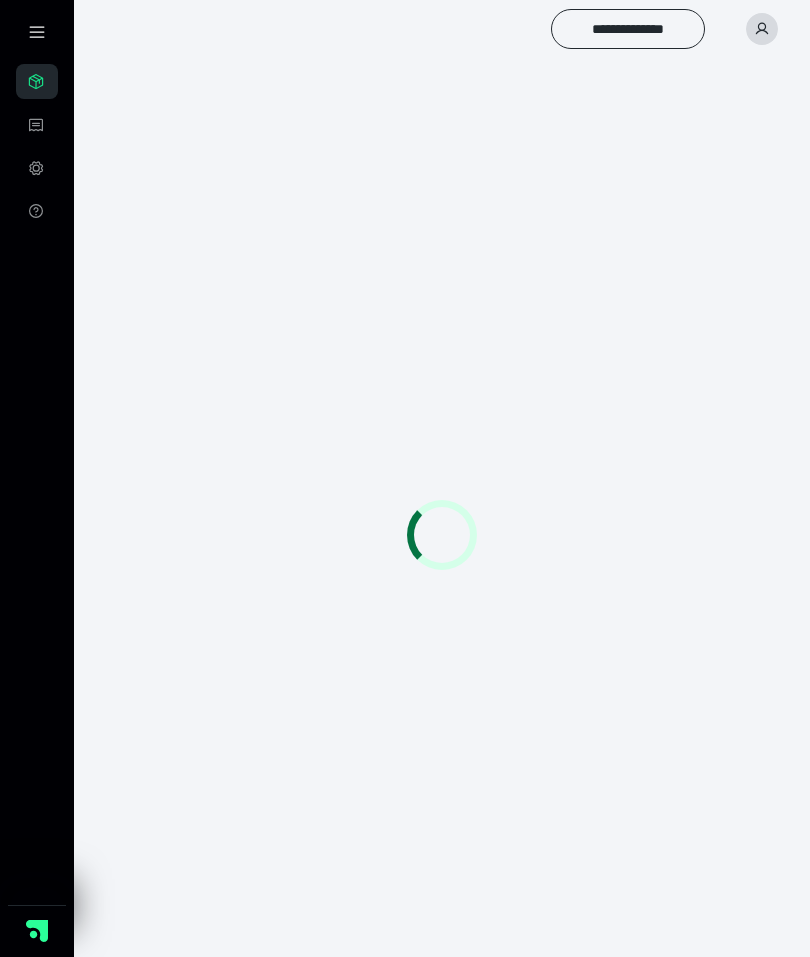 scroll, scrollTop: 0, scrollLeft: 0, axis: both 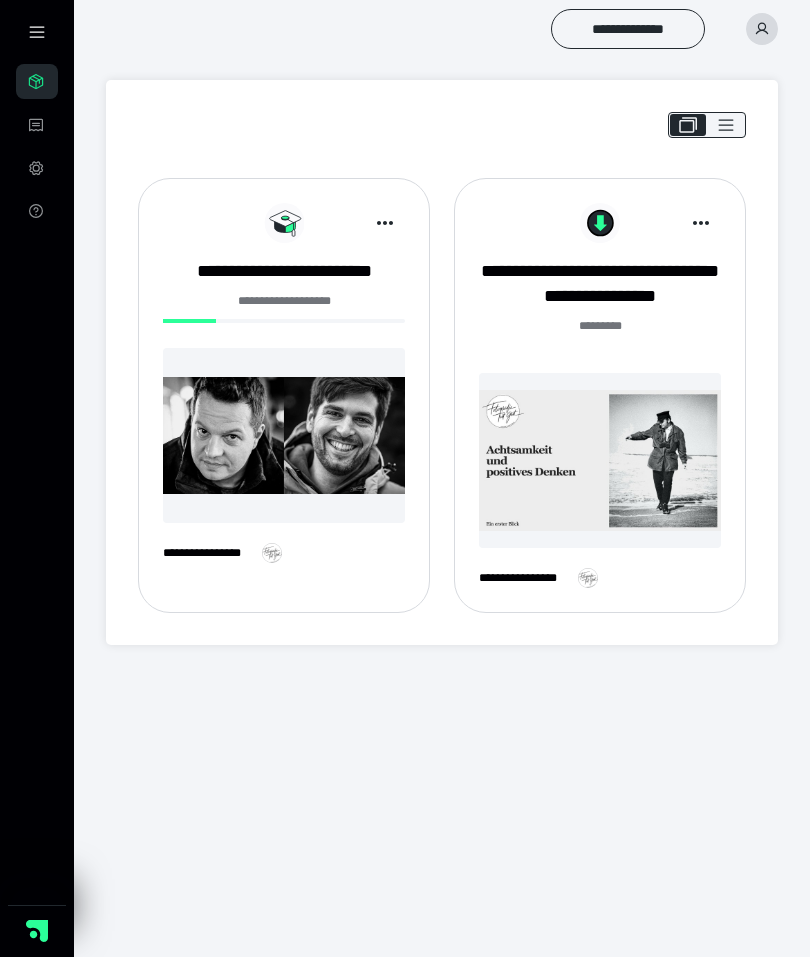 click on "**********" at bounding box center [284, 271] 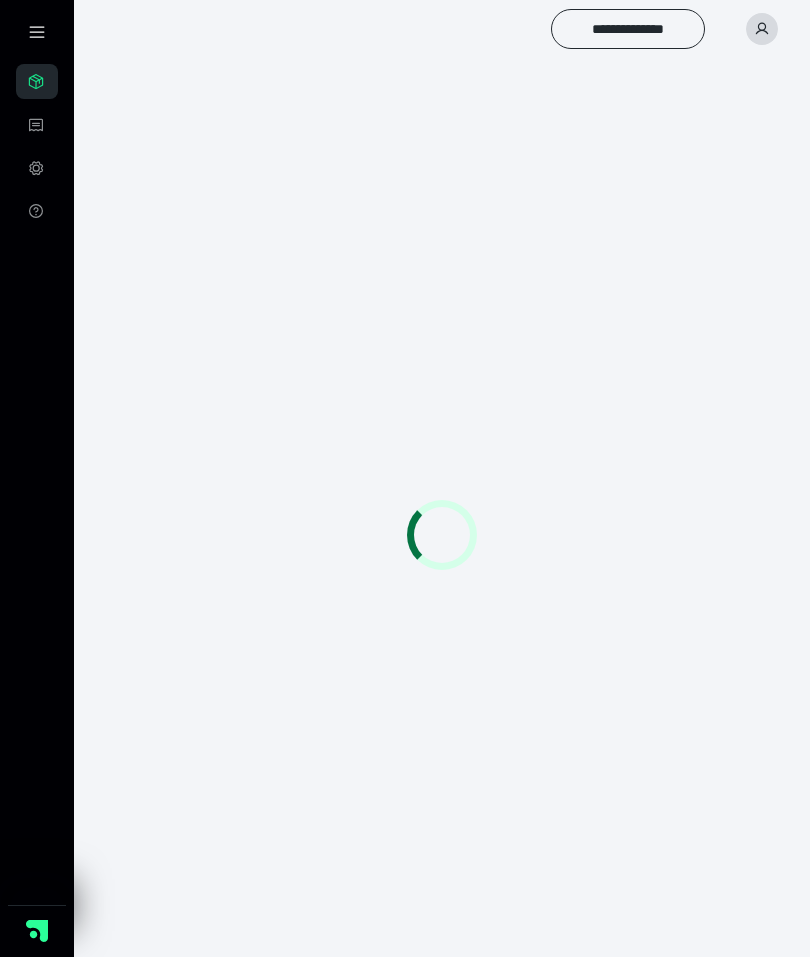 scroll, scrollTop: 0, scrollLeft: 0, axis: both 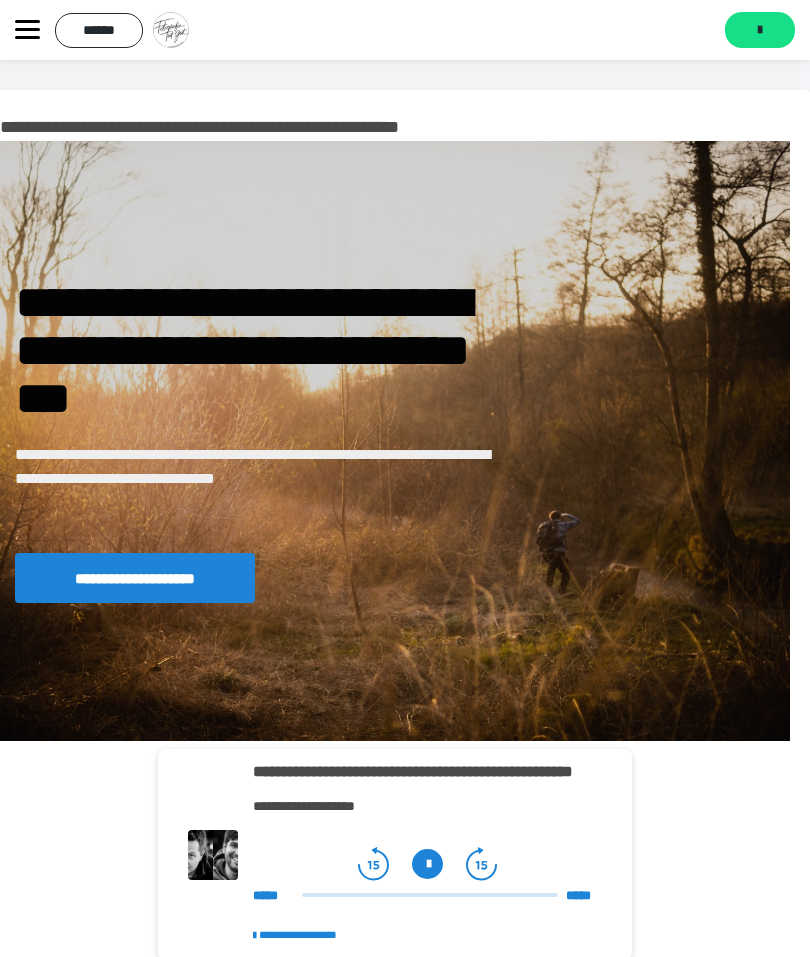 click on "******" at bounding box center [99, 30] 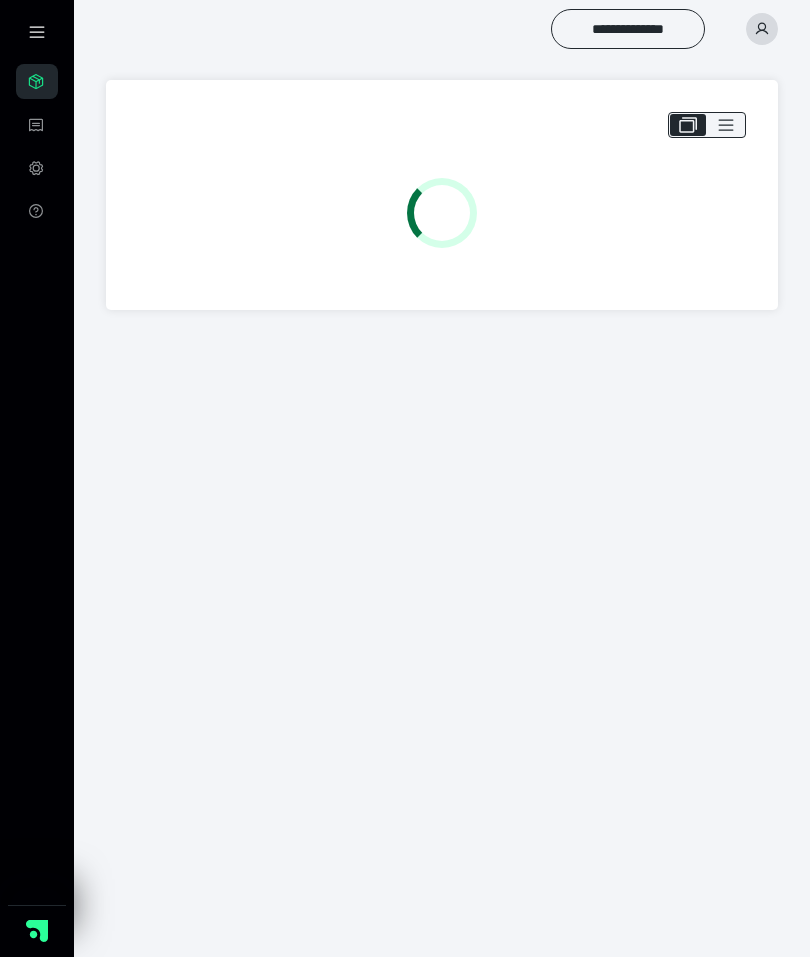 scroll, scrollTop: 0, scrollLeft: 0, axis: both 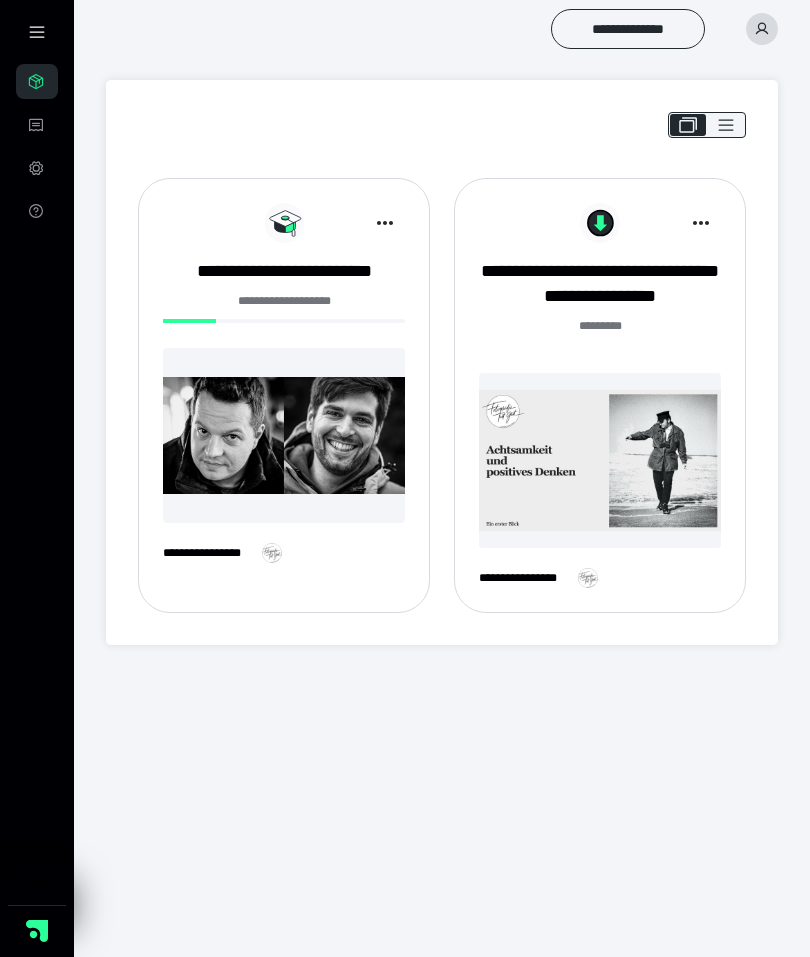 click at bounding box center (37, 32) 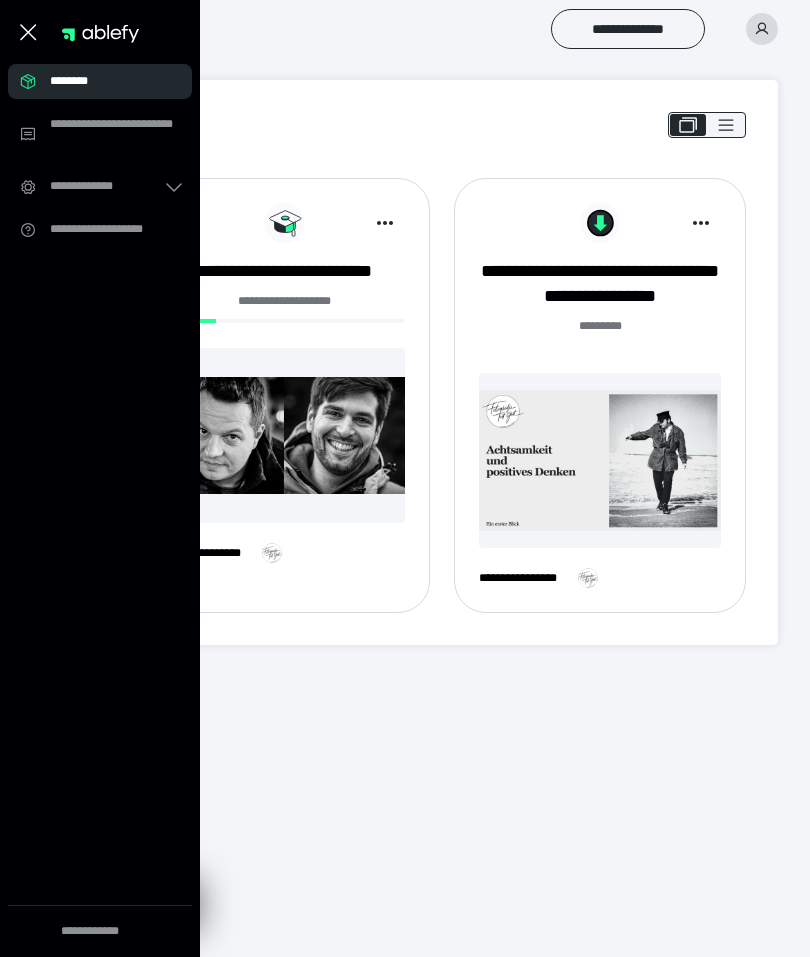 click on "**********" at bounding box center (405, 334) 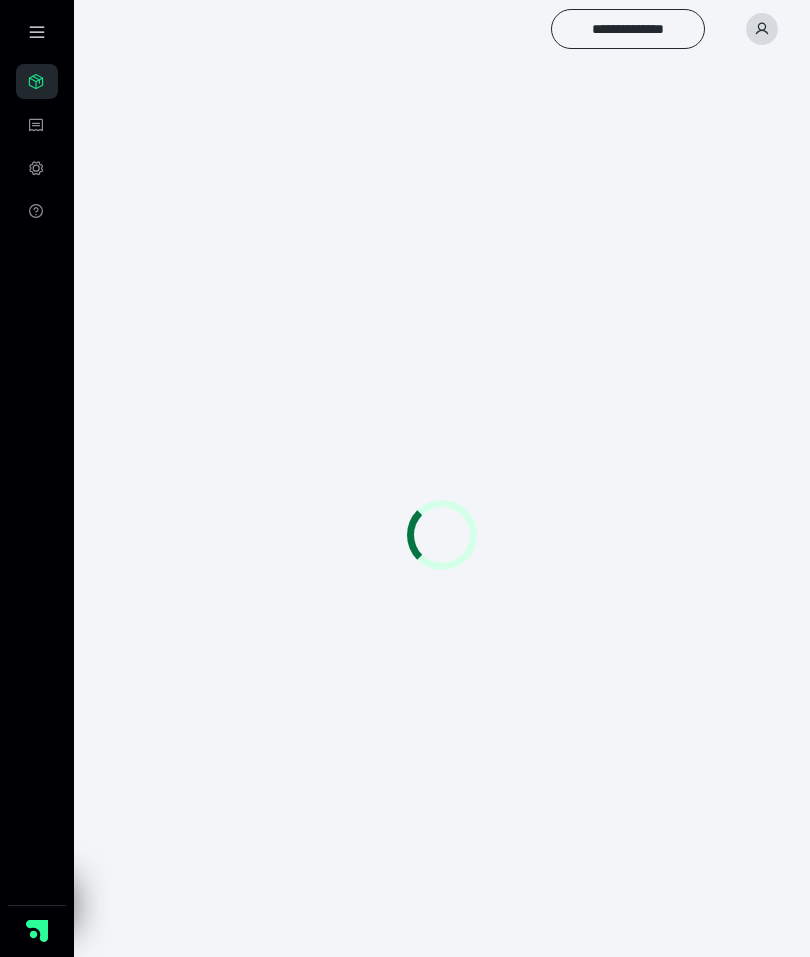 scroll, scrollTop: 0, scrollLeft: 0, axis: both 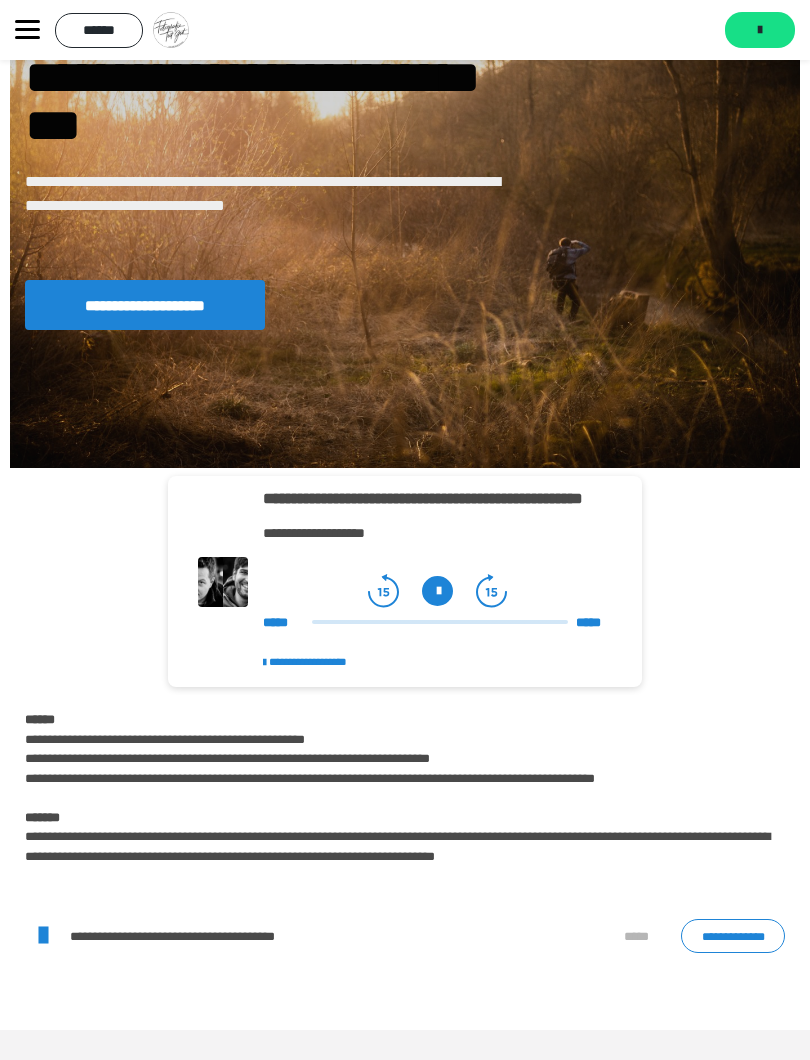 click on "*******" at bounding box center [760, 30] 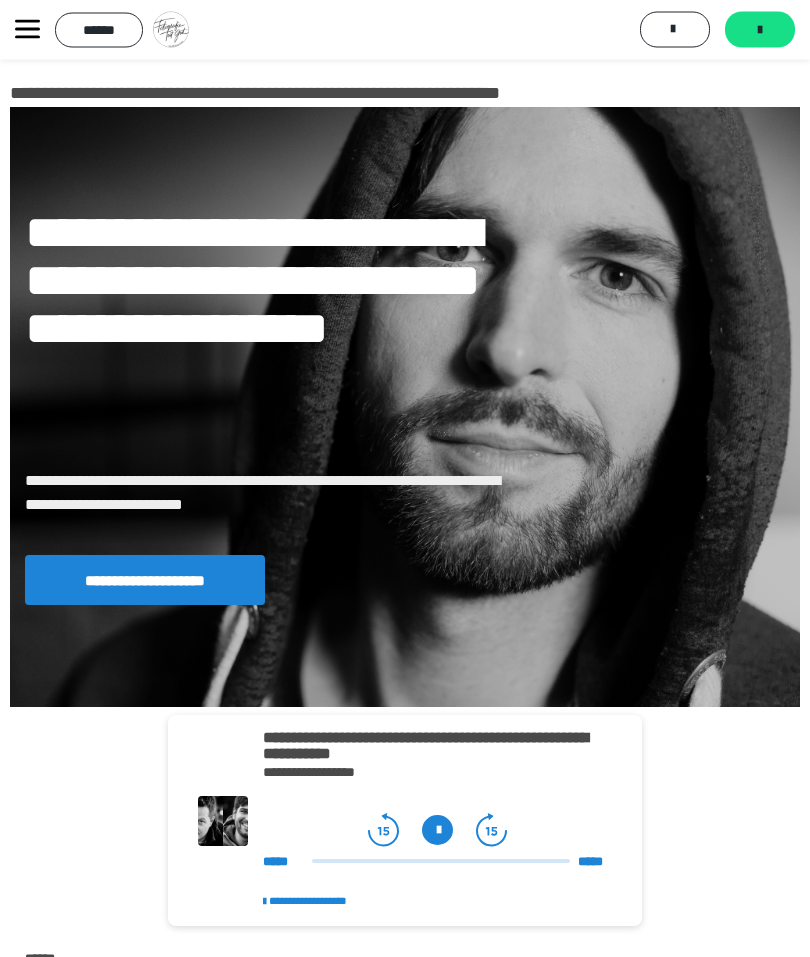 scroll, scrollTop: 0, scrollLeft: 0, axis: both 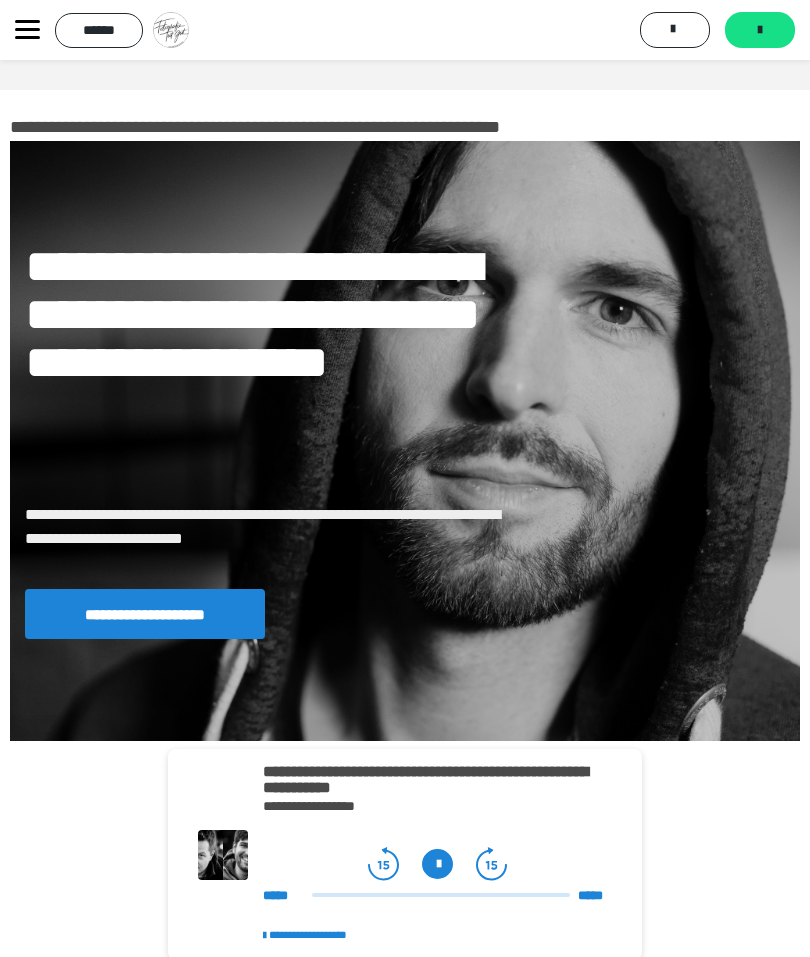 click on "*******" at bounding box center (760, 30) 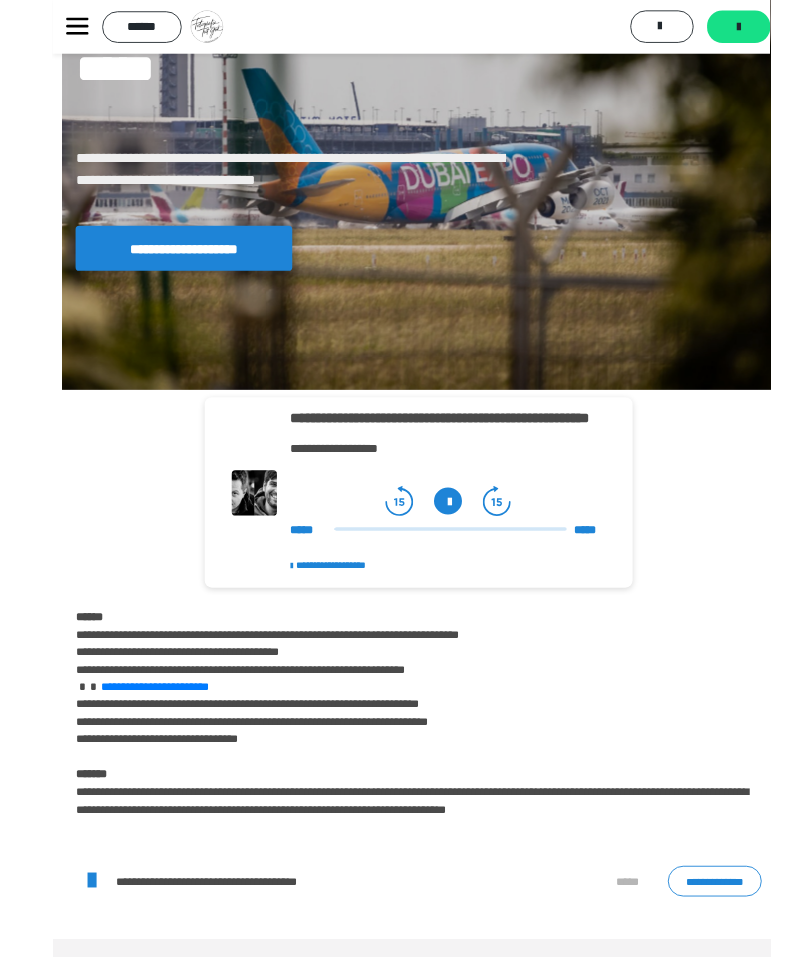 scroll, scrollTop: 309, scrollLeft: 0, axis: vertical 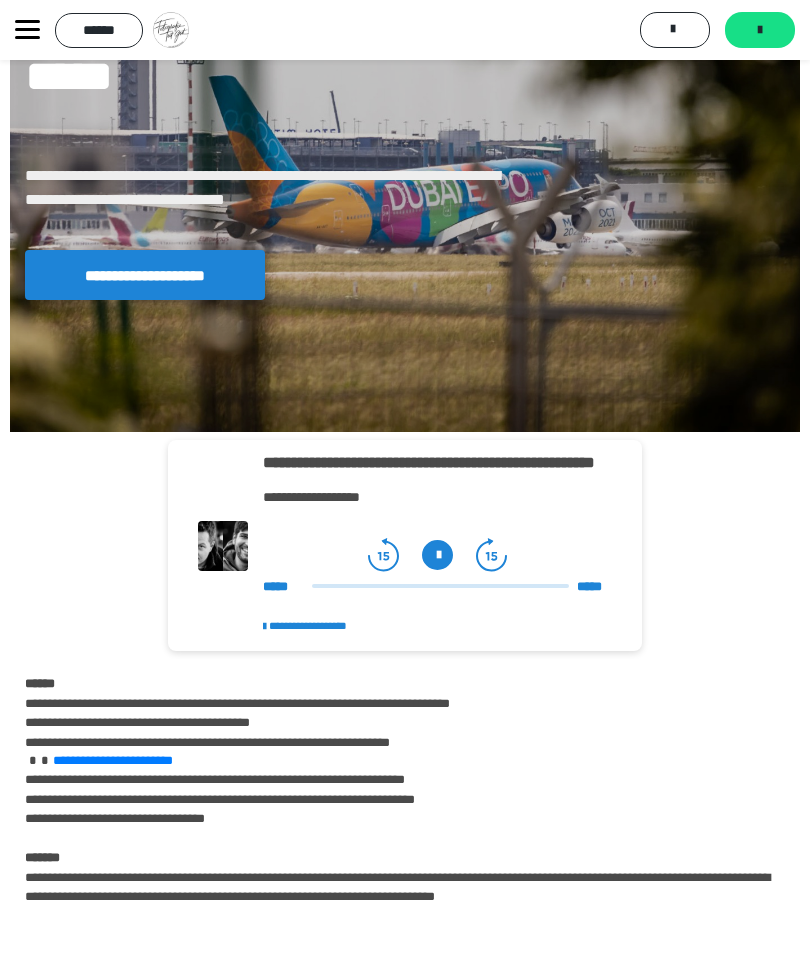 click on "*******" at bounding box center (760, 30) 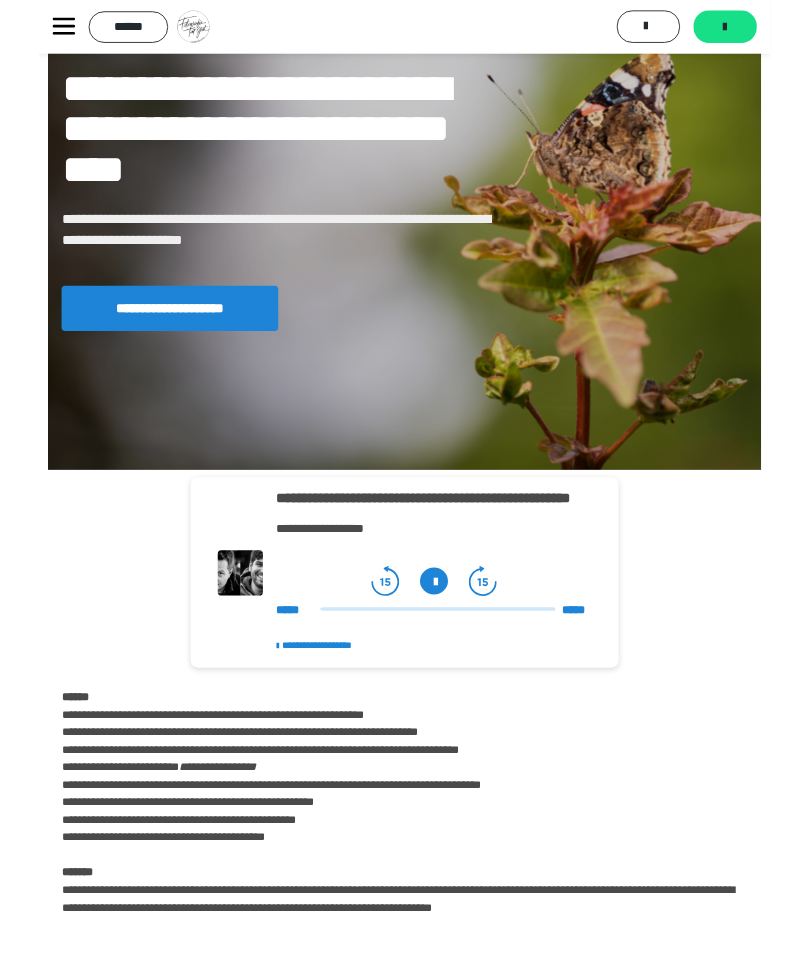 scroll, scrollTop: 218, scrollLeft: 0, axis: vertical 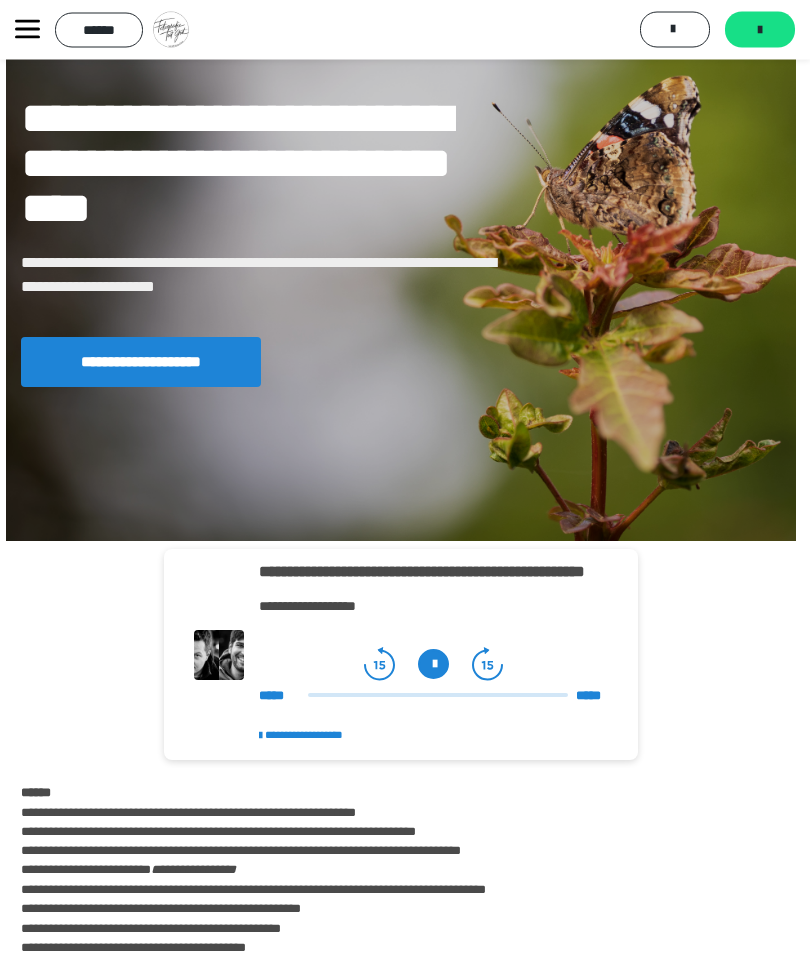 click on "*******" at bounding box center (760, 30) 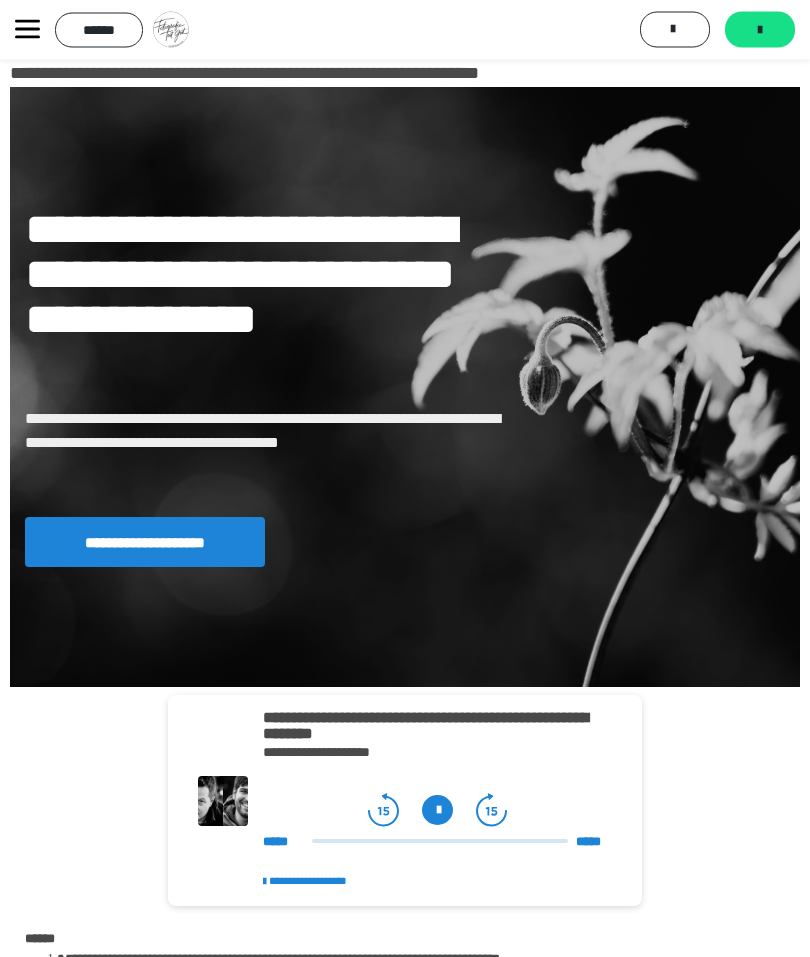 scroll, scrollTop: 15, scrollLeft: 0, axis: vertical 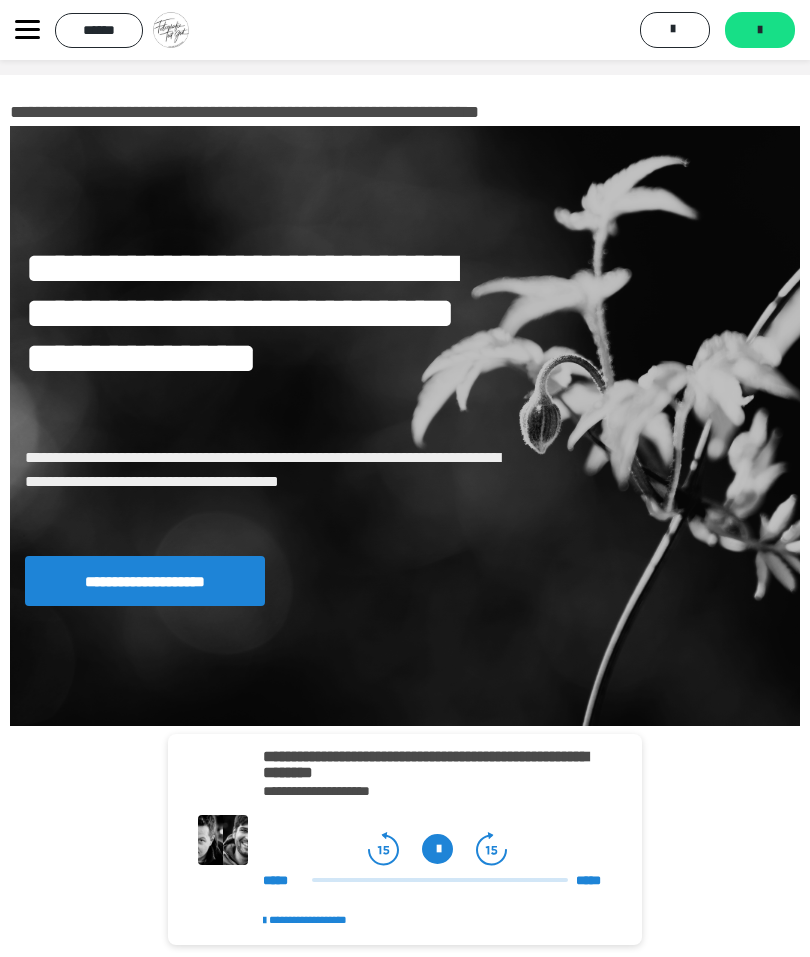 click on "*******" at bounding box center (760, 30) 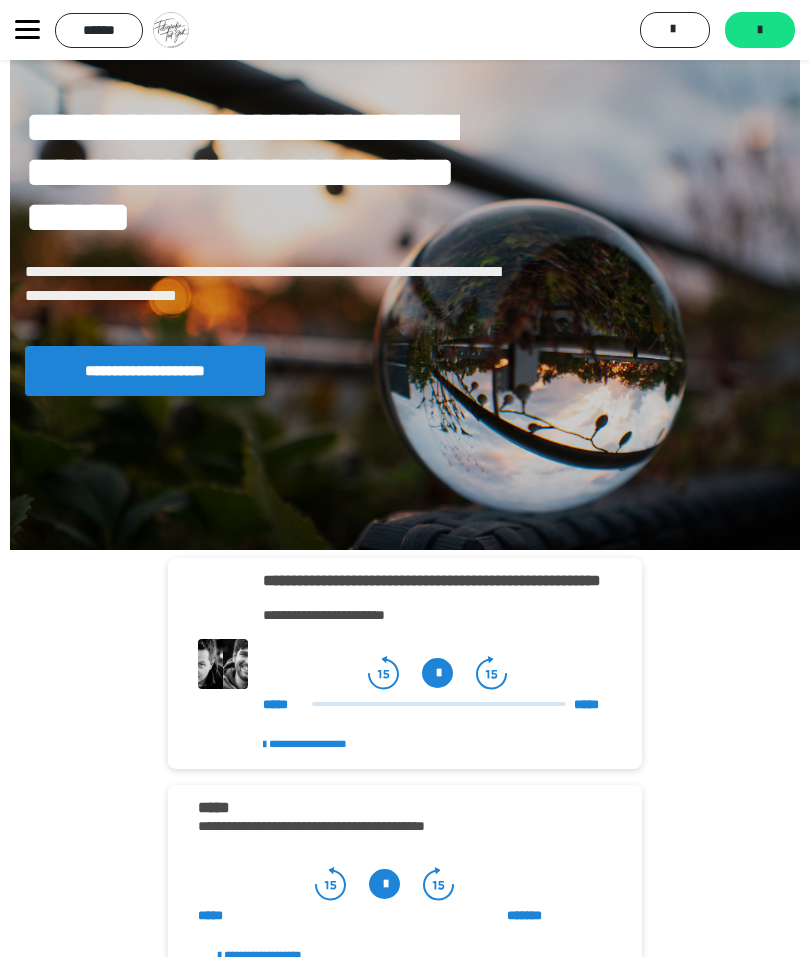 scroll, scrollTop: 184, scrollLeft: 0, axis: vertical 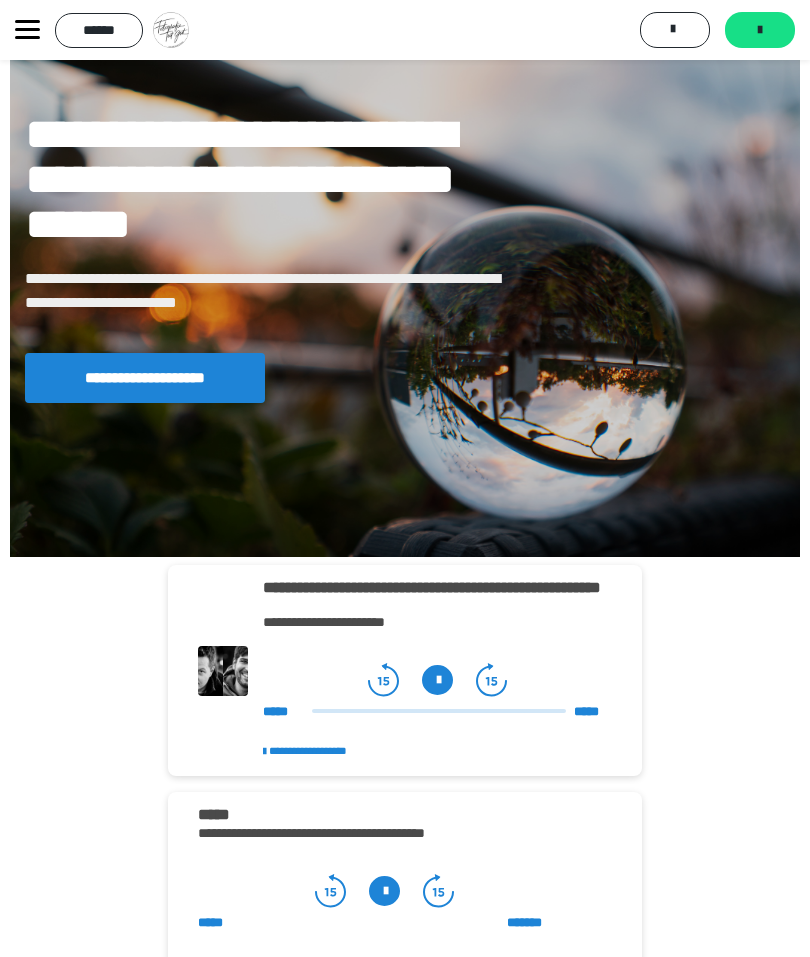 click at bounding box center [760, 30] 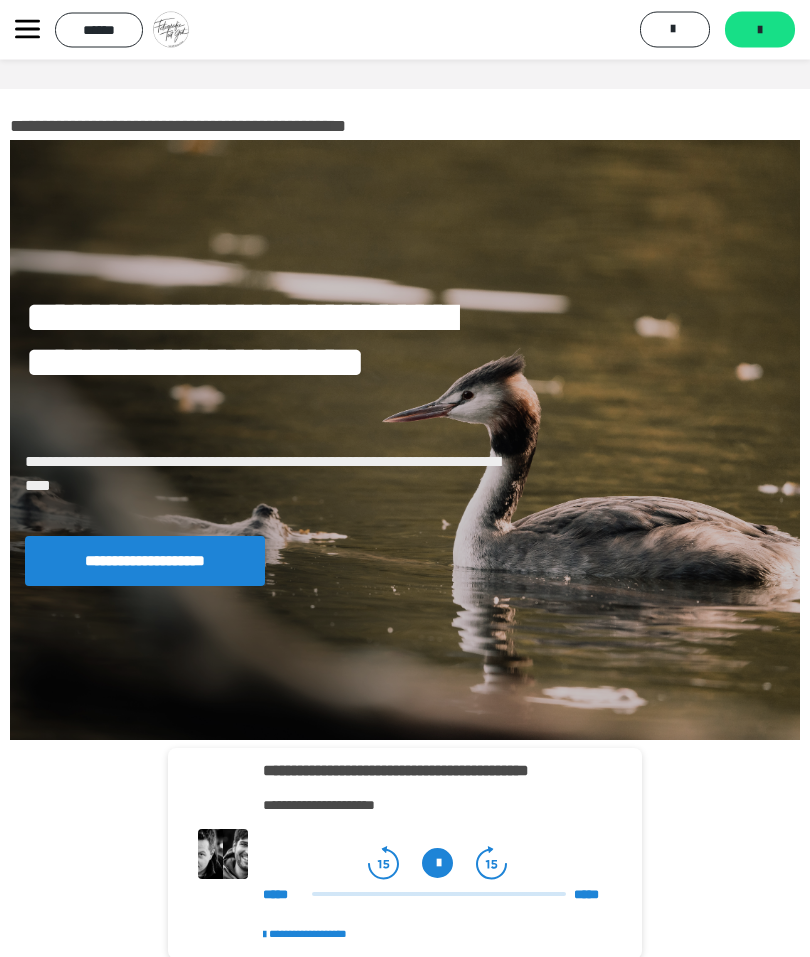 scroll, scrollTop: 0, scrollLeft: 0, axis: both 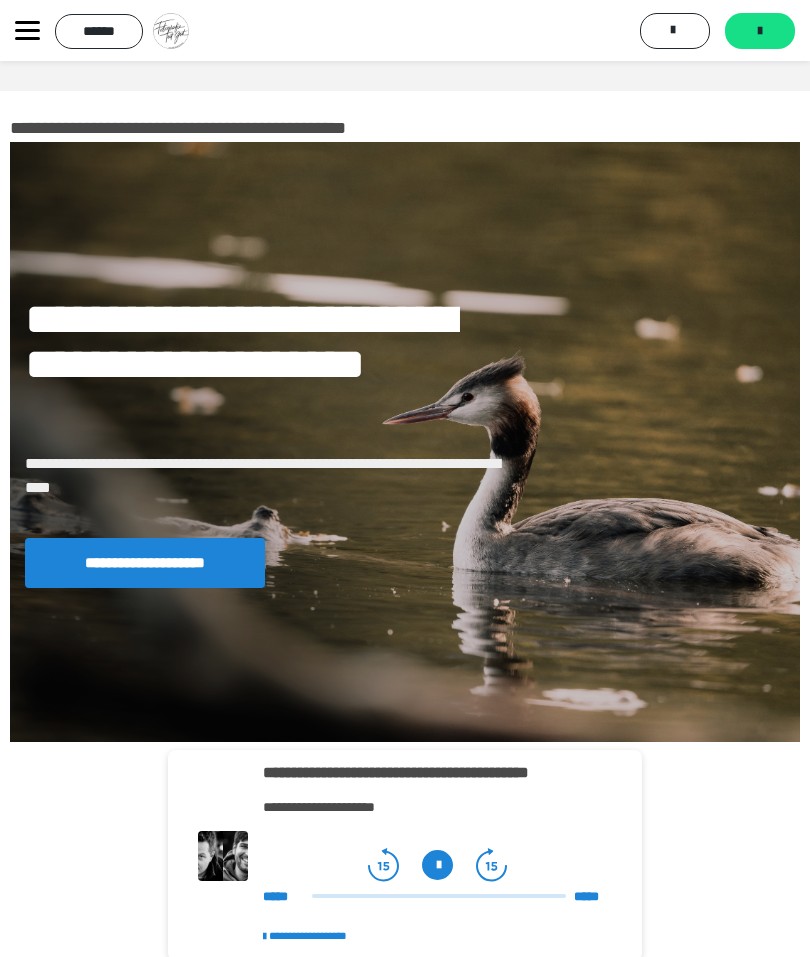 click on "******" at bounding box center (99, 30) 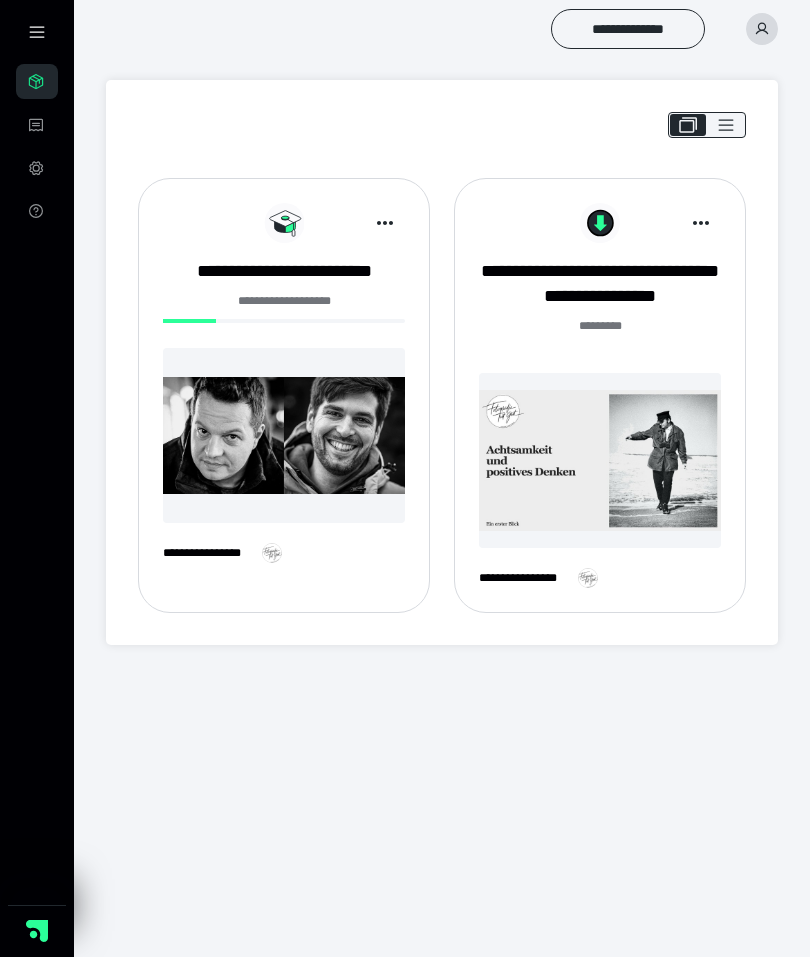 scroll, scrollTop: 0, scrollLeft: 0, axis: both 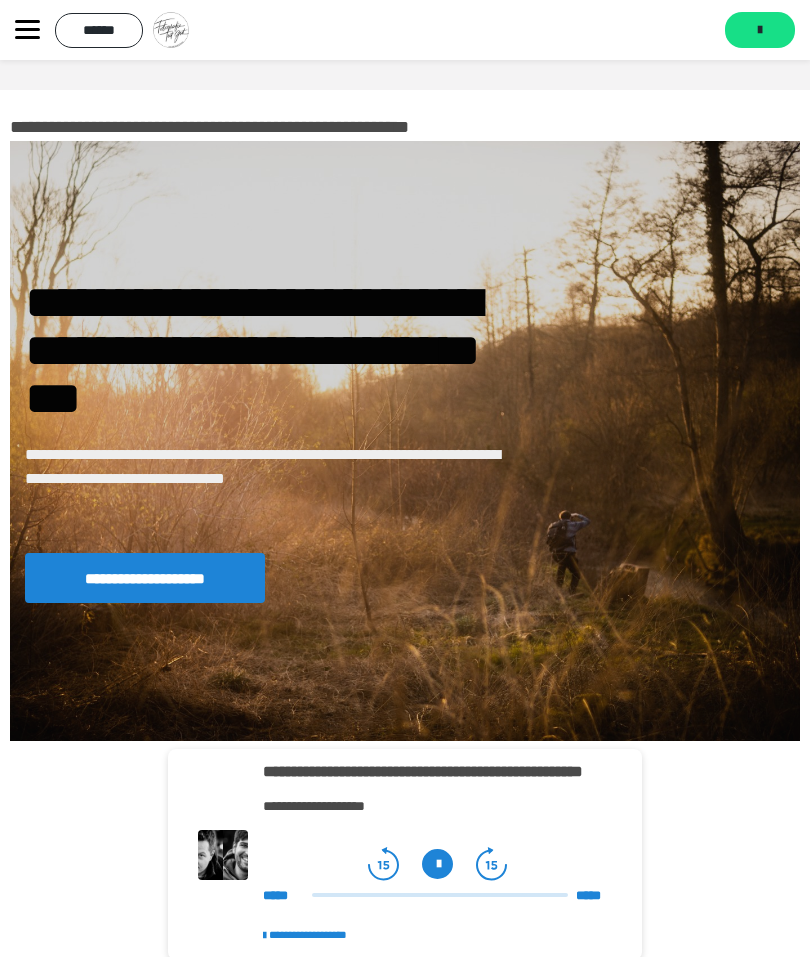 click 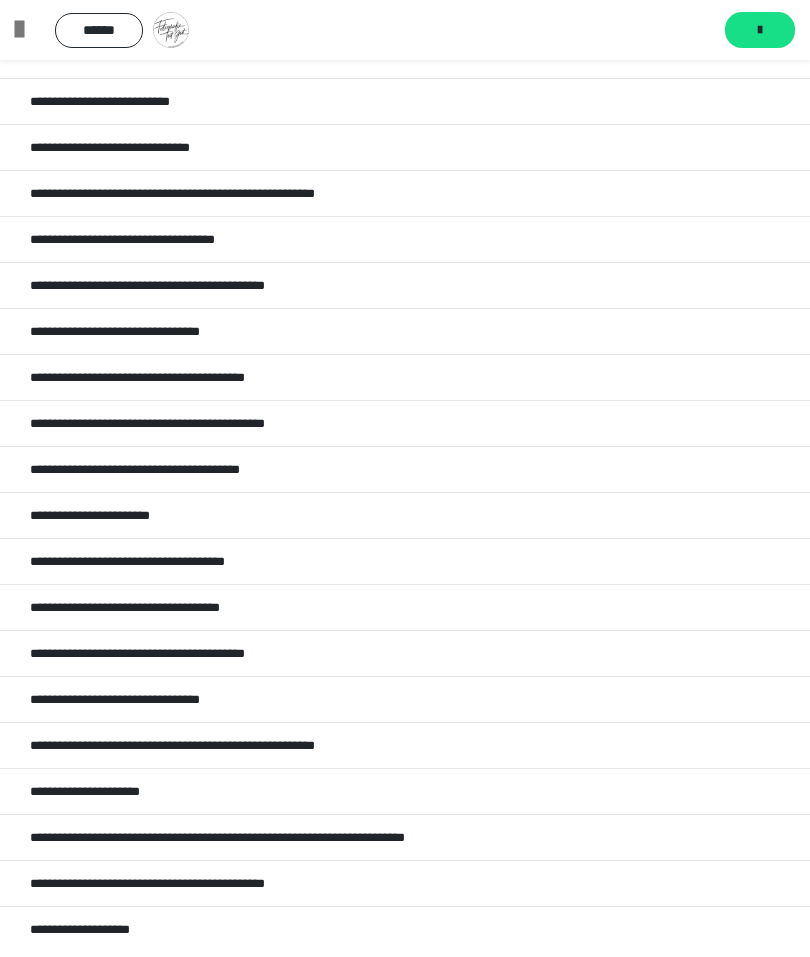scroll, scrollTop: 1065, scrollLeft: 0, axis: vertical 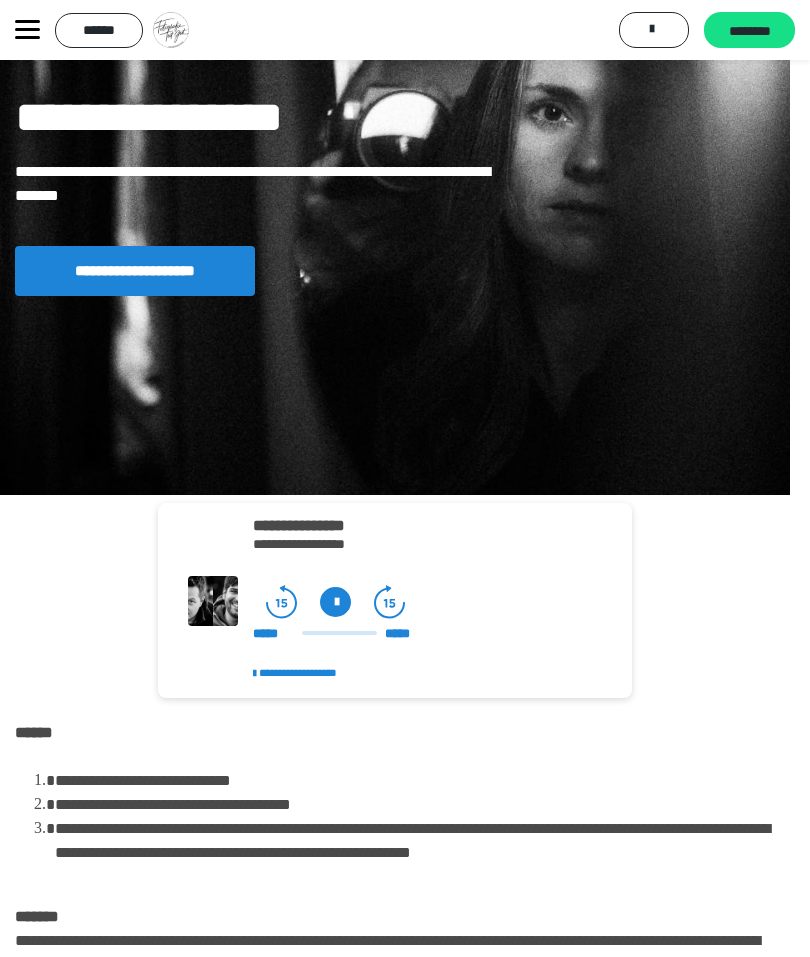 click on "**********" at bounding box center (135, 271) 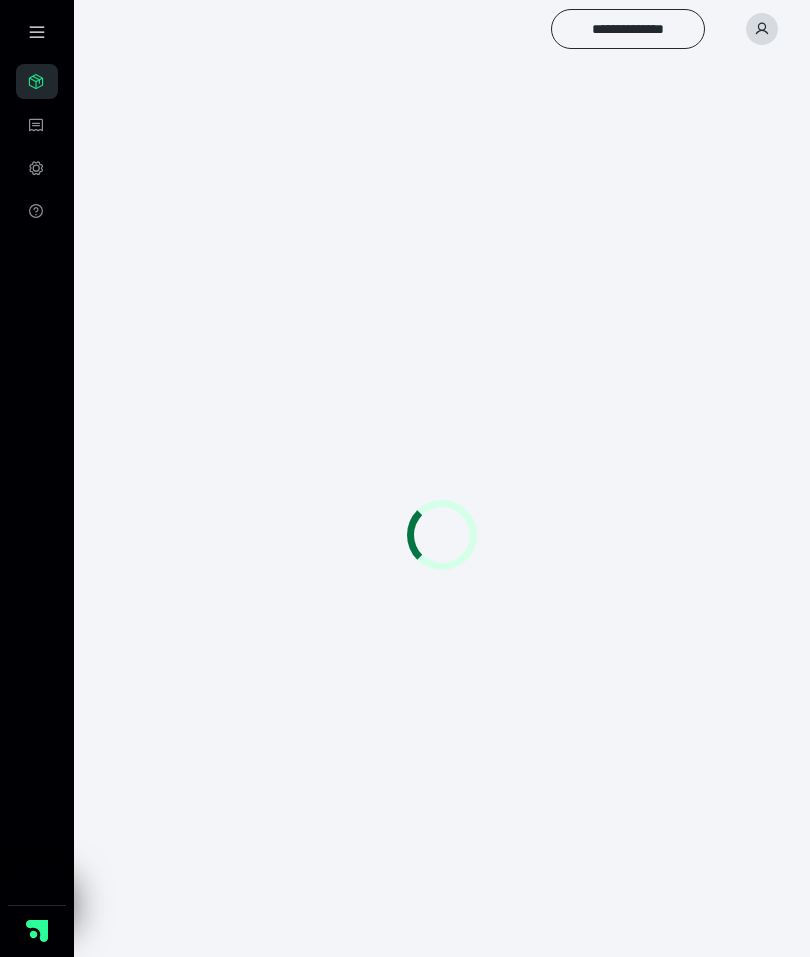 scroll, scrollTop: 0, scrollLeft: 0, axis: both 